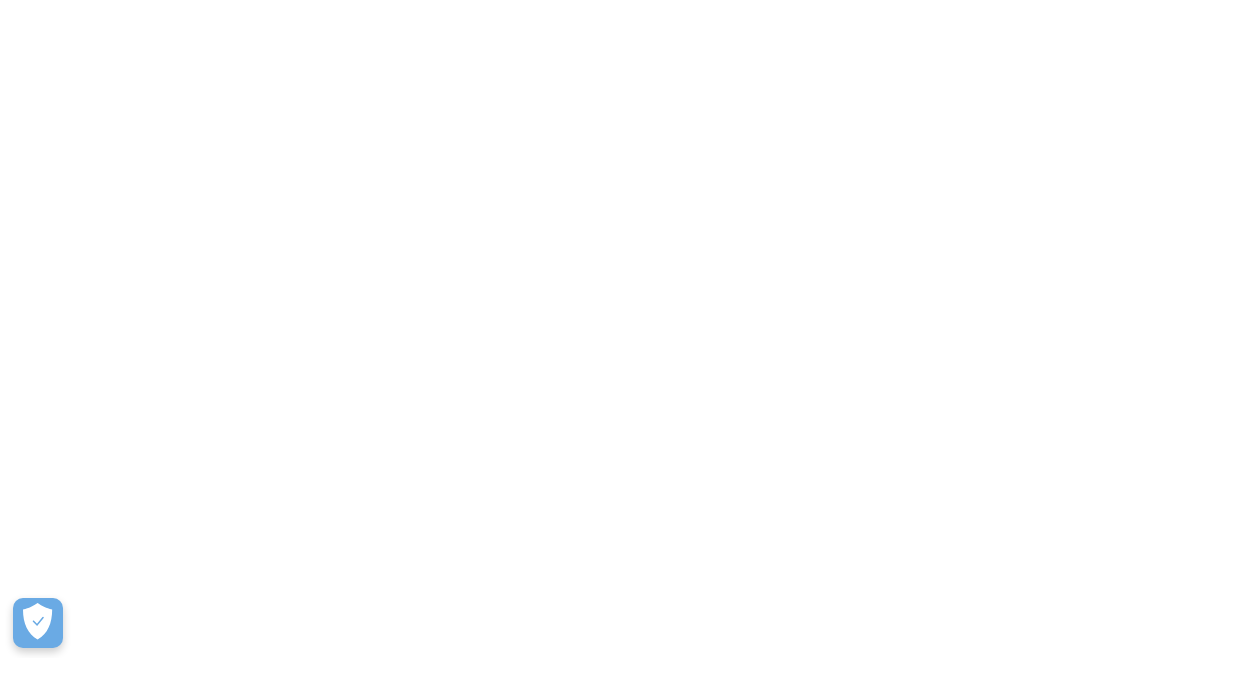 scroll, scrollTop: 0, scrollLeft: 0, axis: both 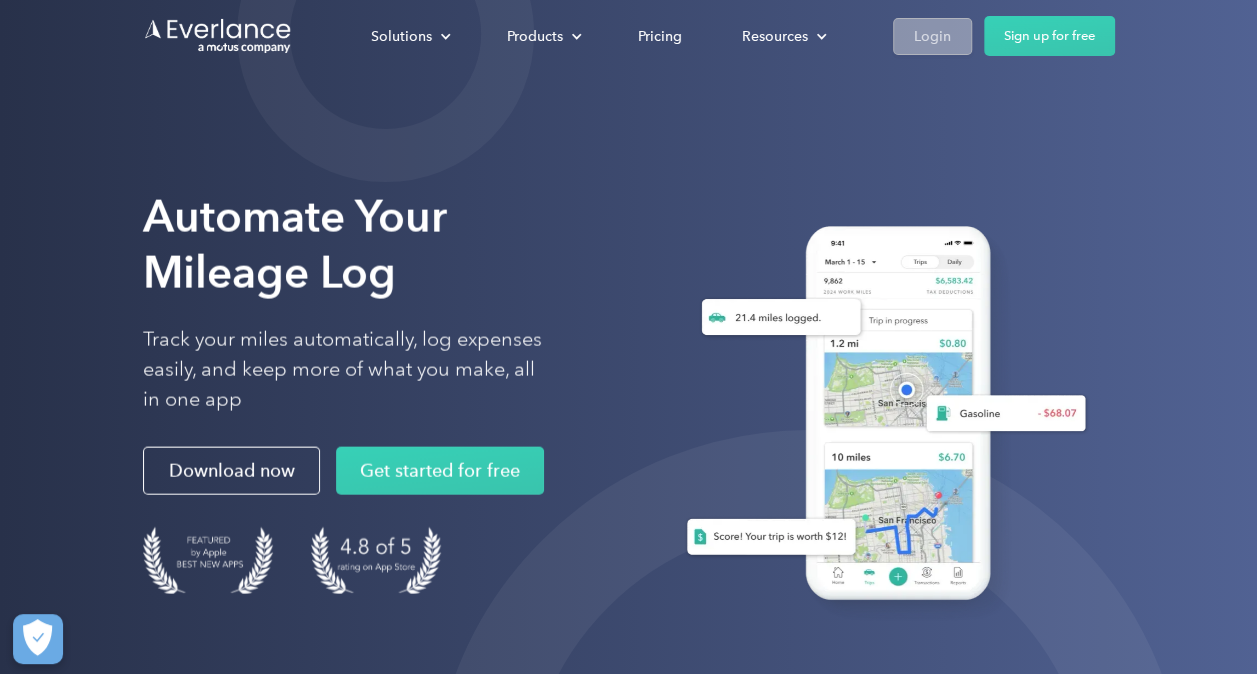 click on "Login" at bounding box center [932, 36] 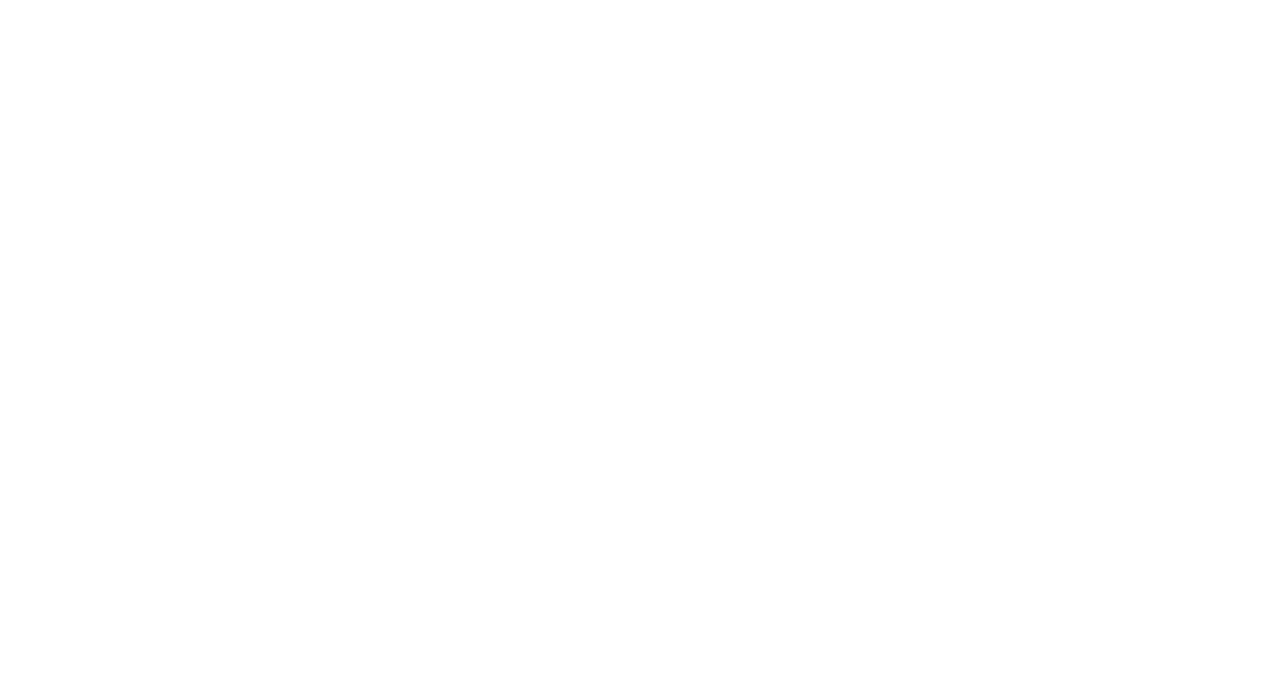 scroll, scrollTop: 0, scrollLeft: 0, axis: both 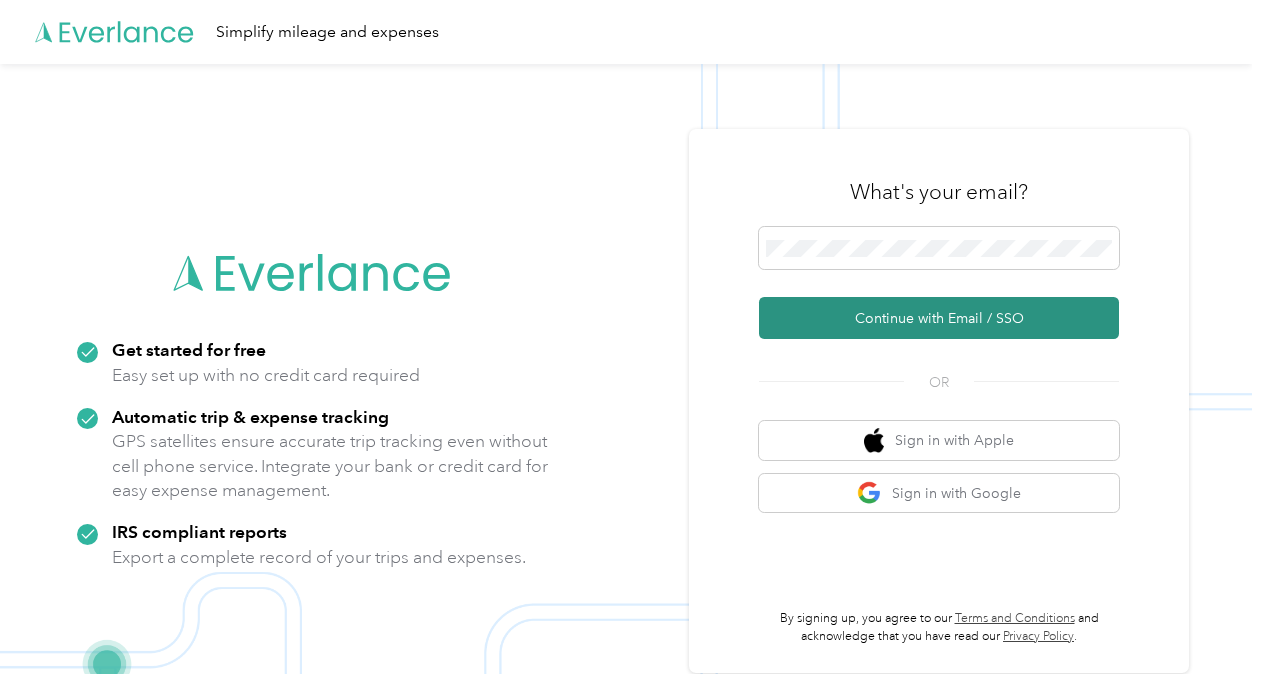 click on "Continue with Email / SSO" at bounding box center (939, 318) 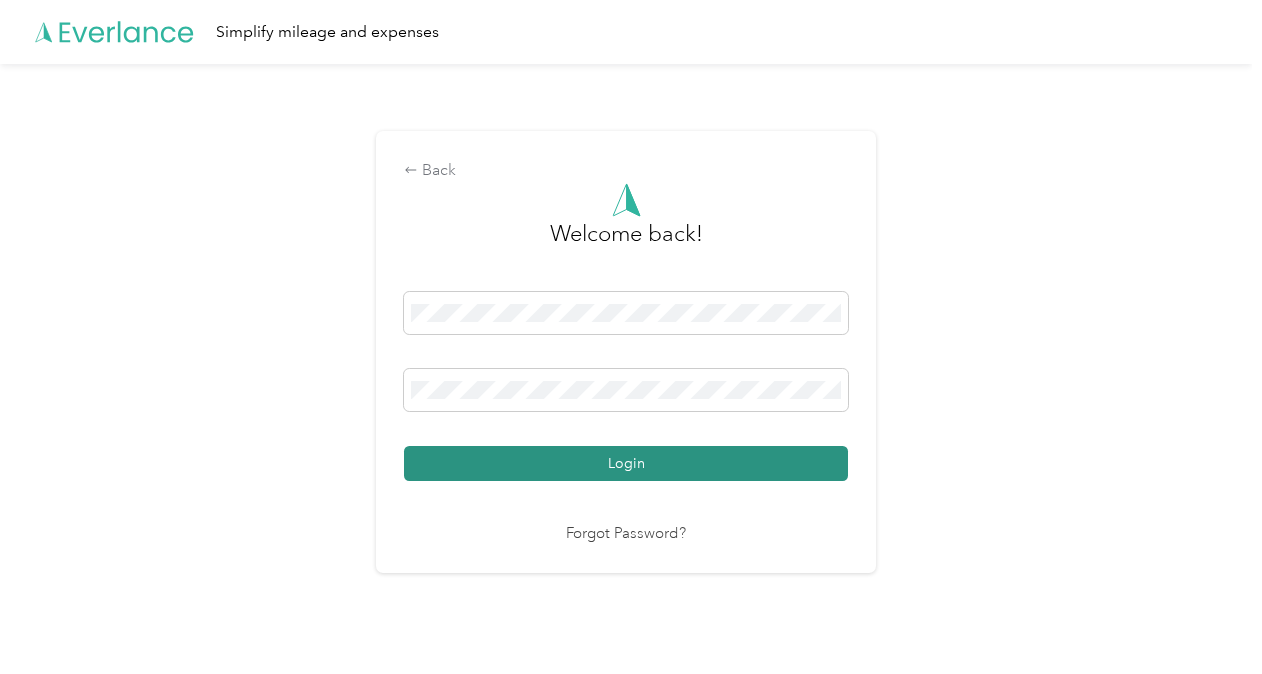 click on "Login" at bounding box center (626, 463) 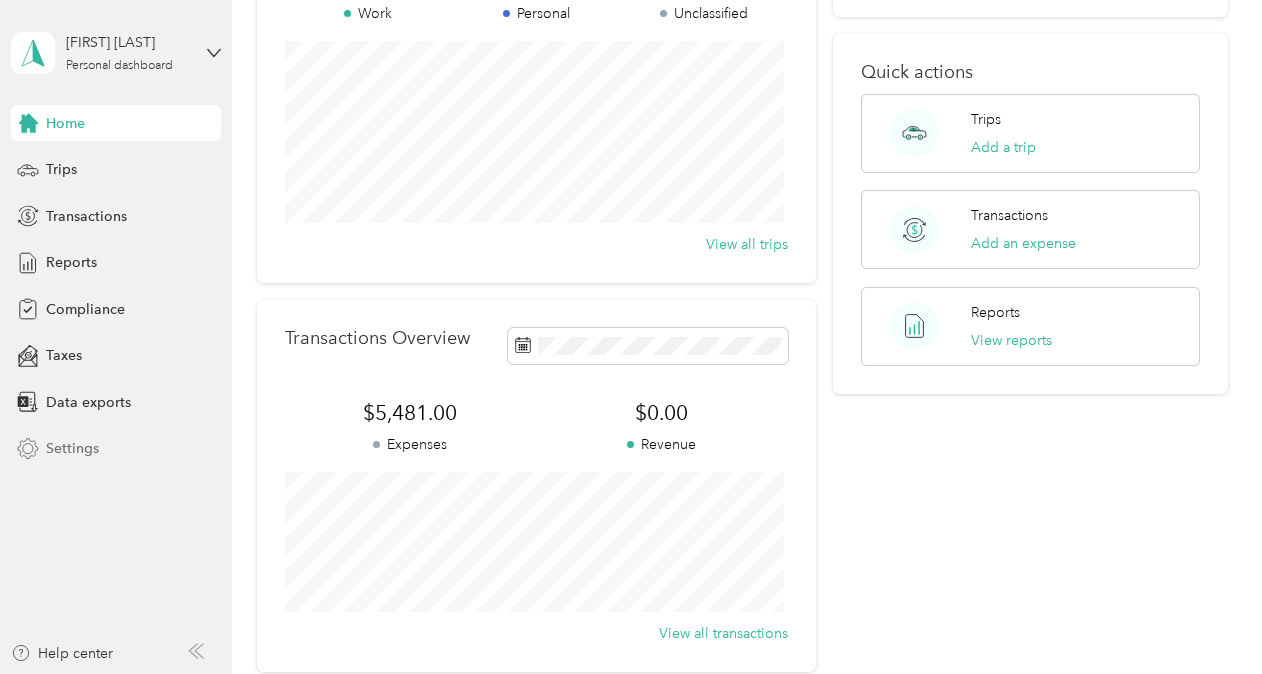 scroll, scrollTop: 300, scrollLeft: 0, axis: vertical 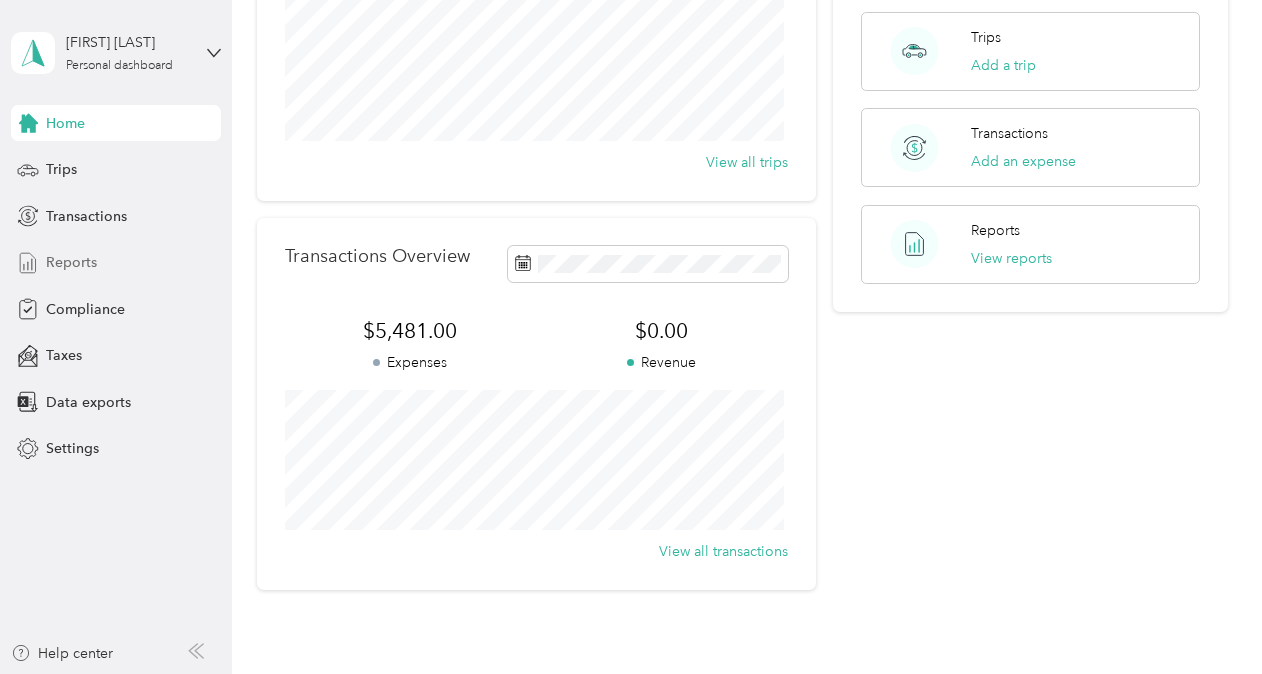 click on "Reports" at bounding box center [71, 262] 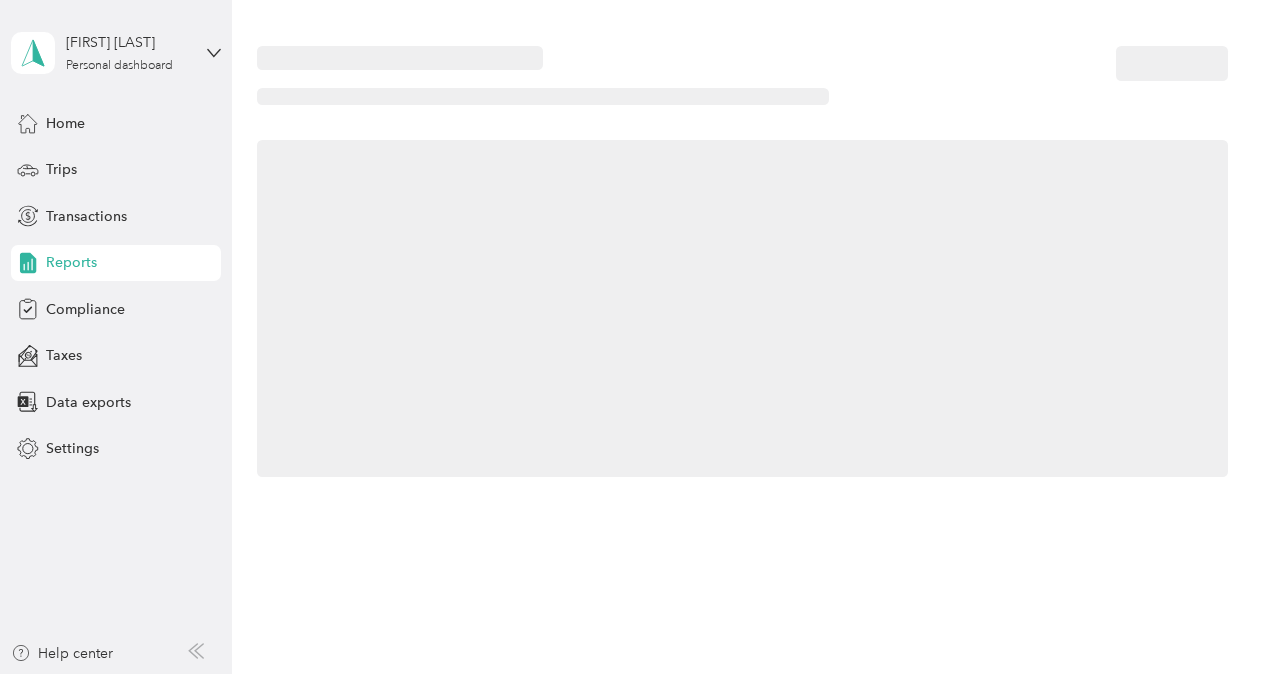 scroll, scrollTop: 0, scrollLeft: 0, axis: both 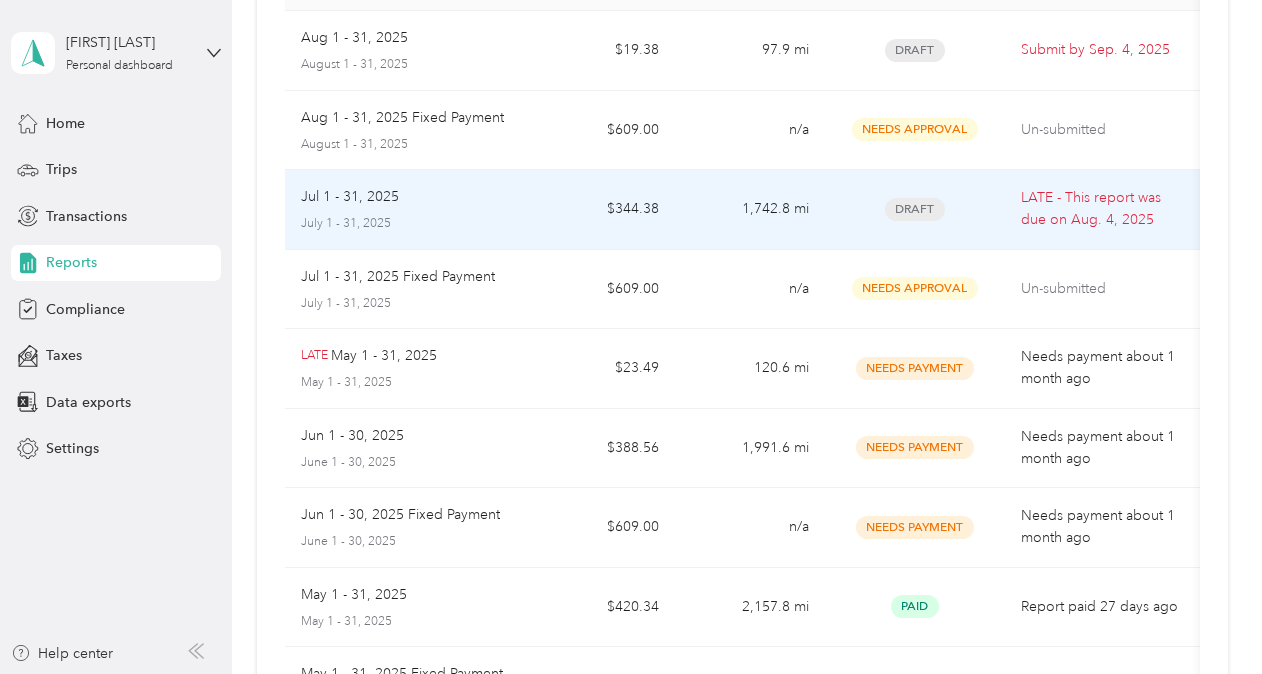 click on "$344.38" at bounding box center (600, 210) 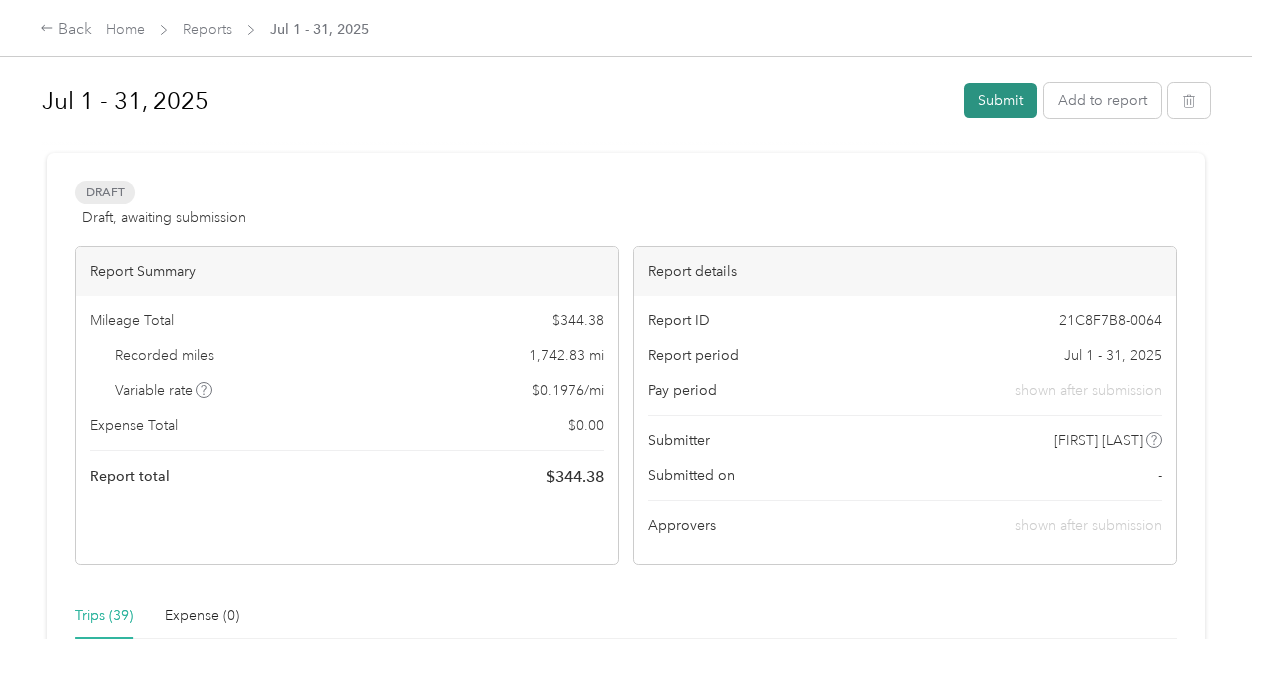 click on "Submit" at bounding box center [1000, 100] 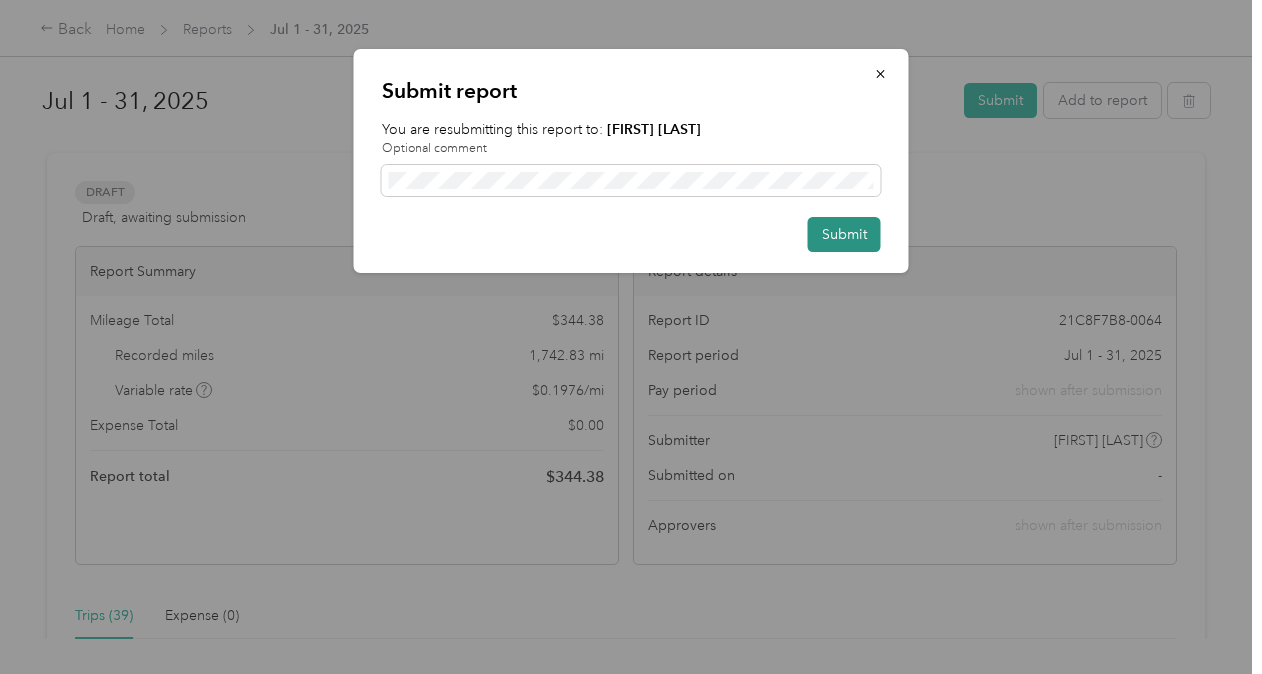 click on "Submit" at bounding box center [844, 234] 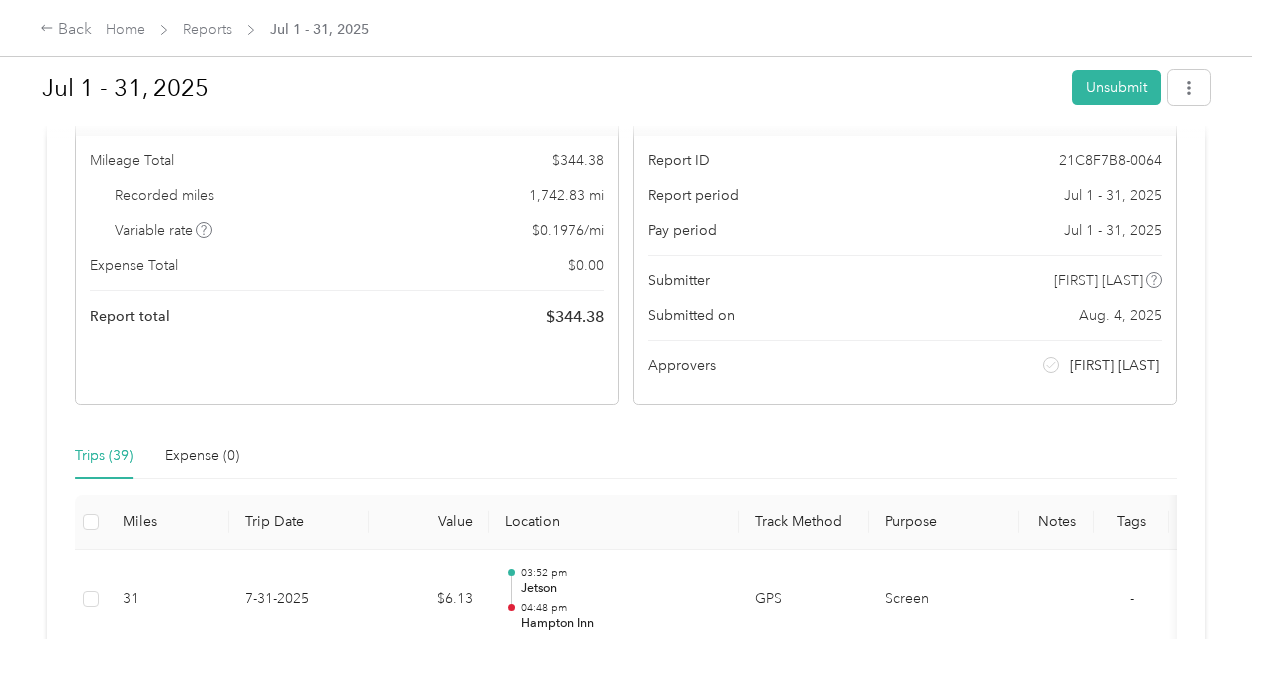 scroll, scrollTop: 0, scrollLeft: 0, axis: both 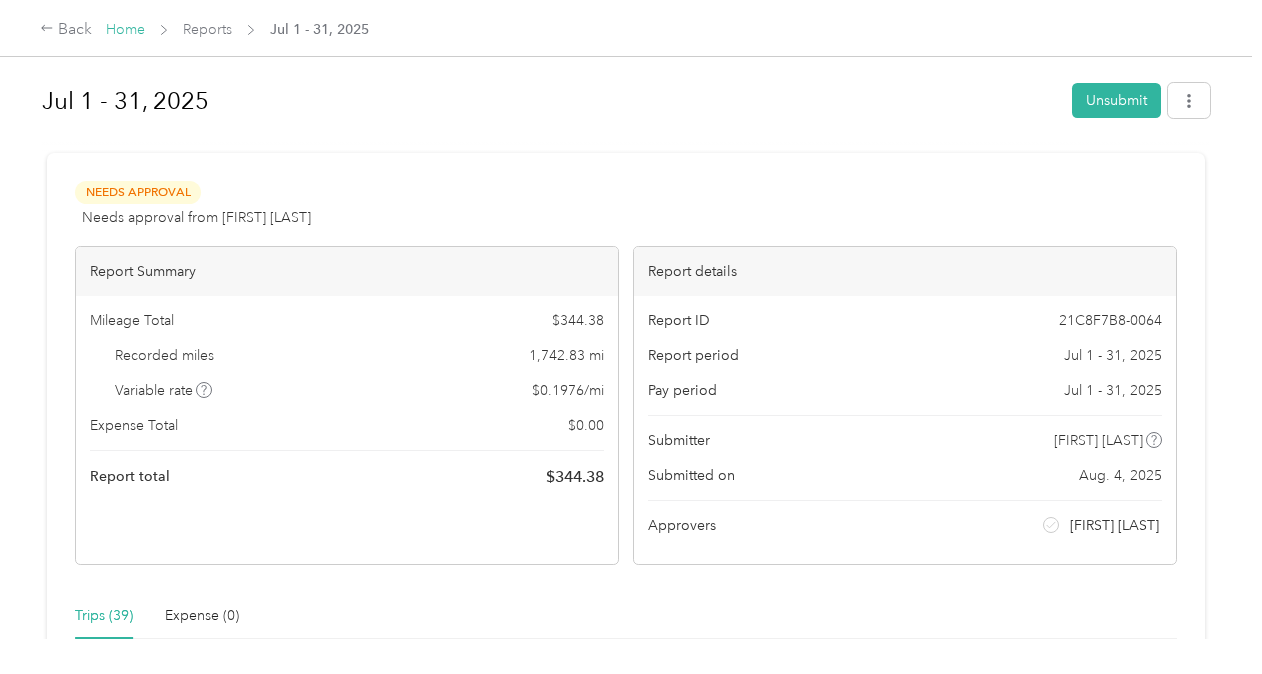 click on "Home" at bounding box center (125, 29) 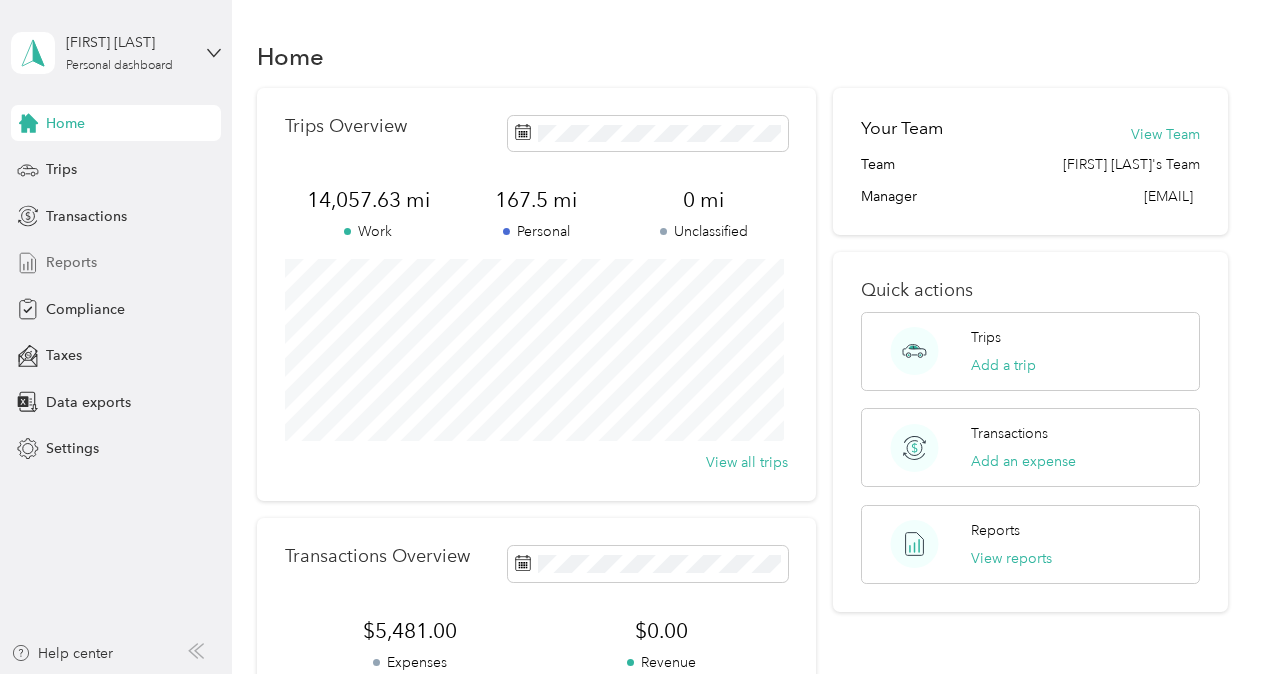 click on "Reports" at bounding box center [71, 262] 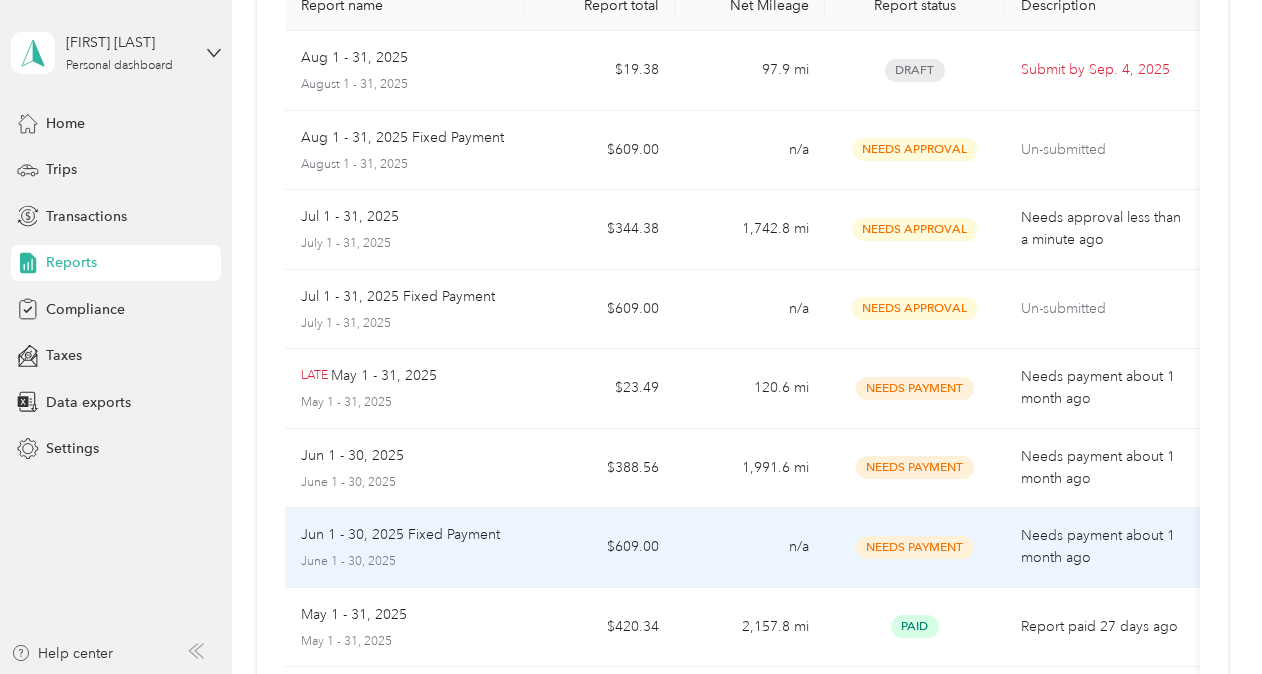 scroll, scrollTop: 100, scrollLeft: 0, axis: vertical 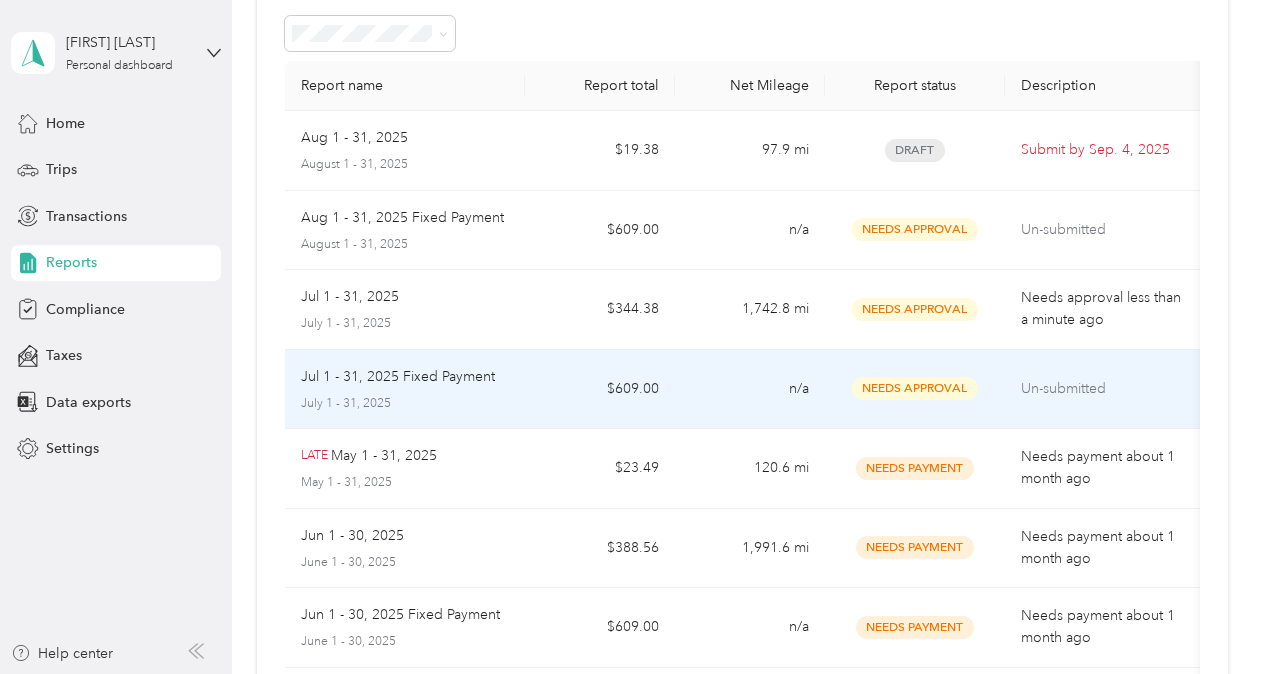 click on "Jul 1 - 31, 2025 Fixed Payment July 1 - 31, 2025" at bounding box center (405, 389) 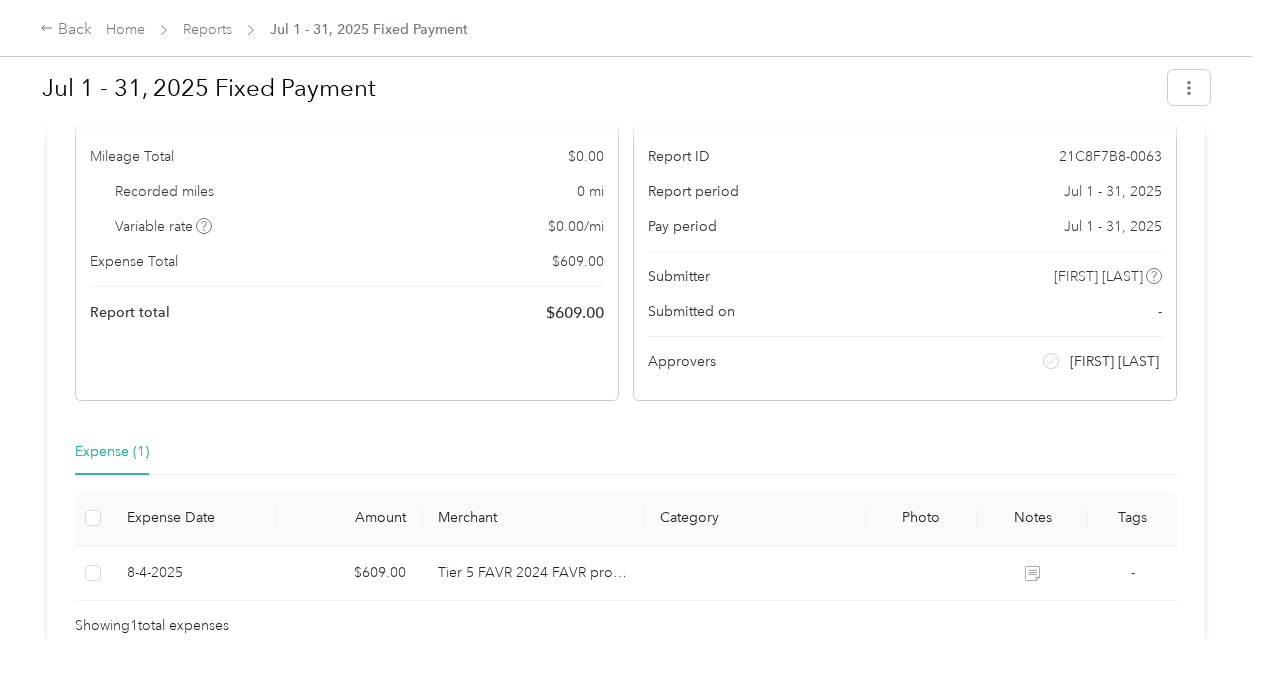 scroll, scrollTop: 0, scrollLeft: 0, axis: both 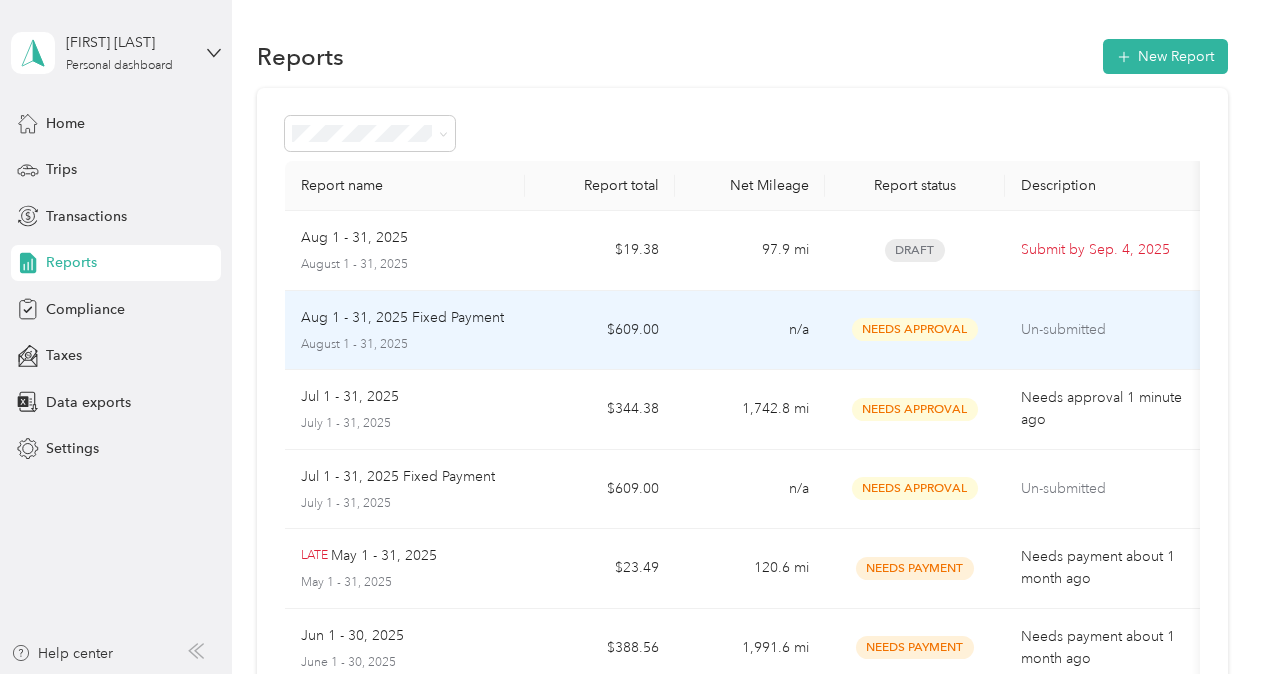 click on "$609.00" at bounding box center (600, 331) 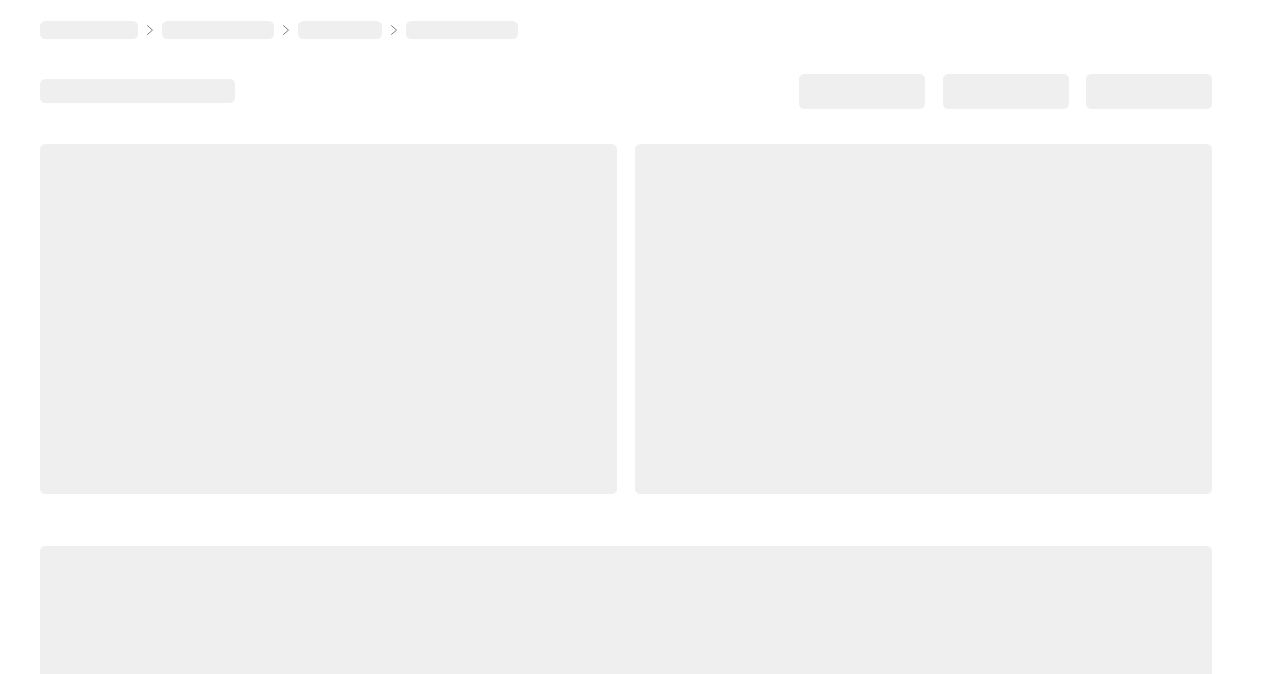 click at bounding box center (328, 319) 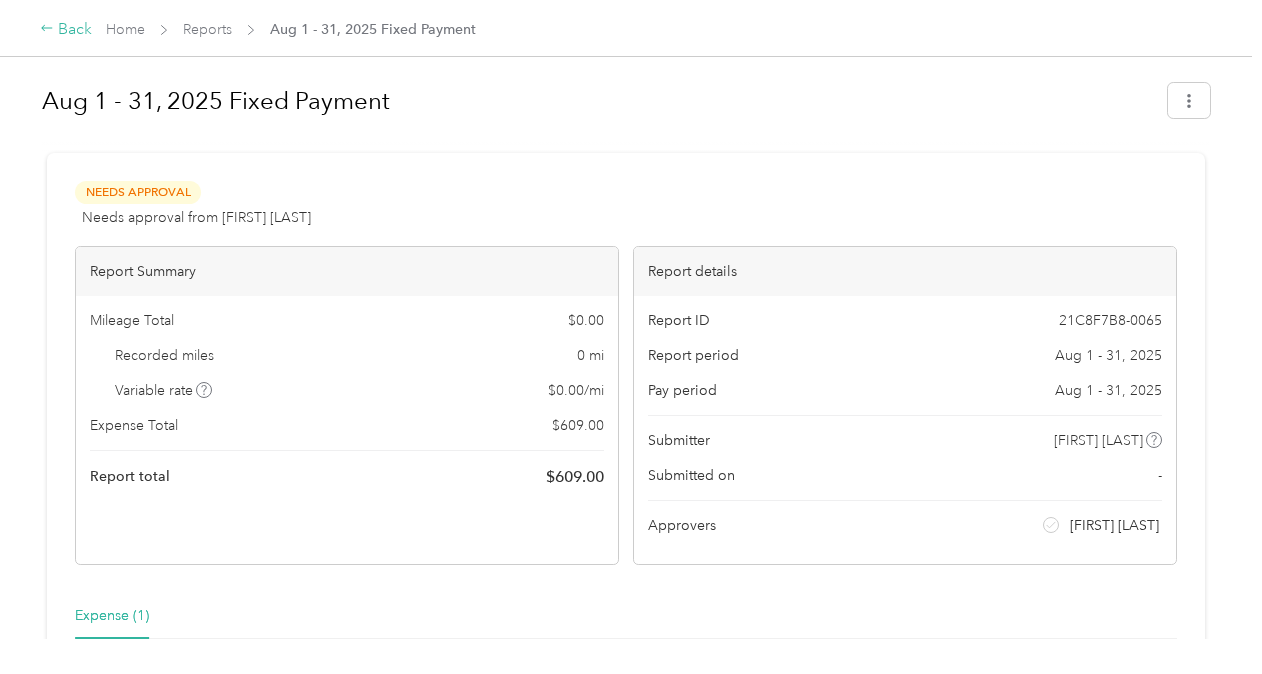 click on "Back" at bounding box center (66, 30) 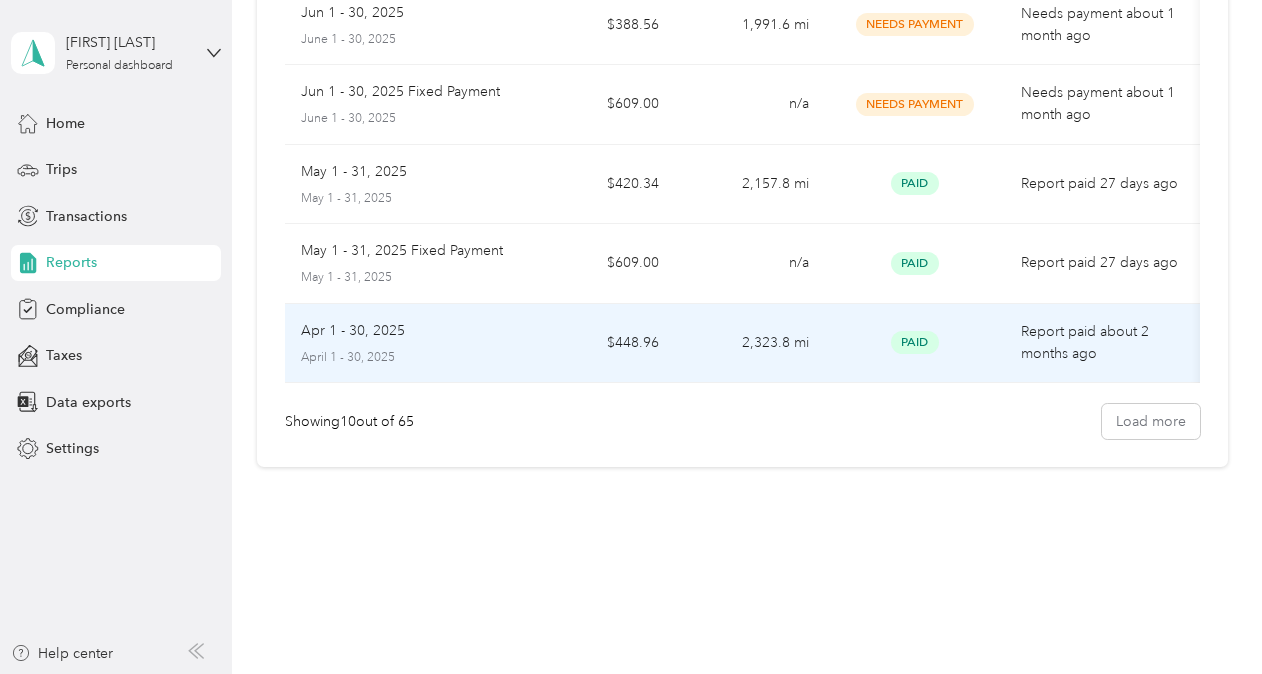 scroll, scrollTop: 0, scrollLeft: 0, axis: both 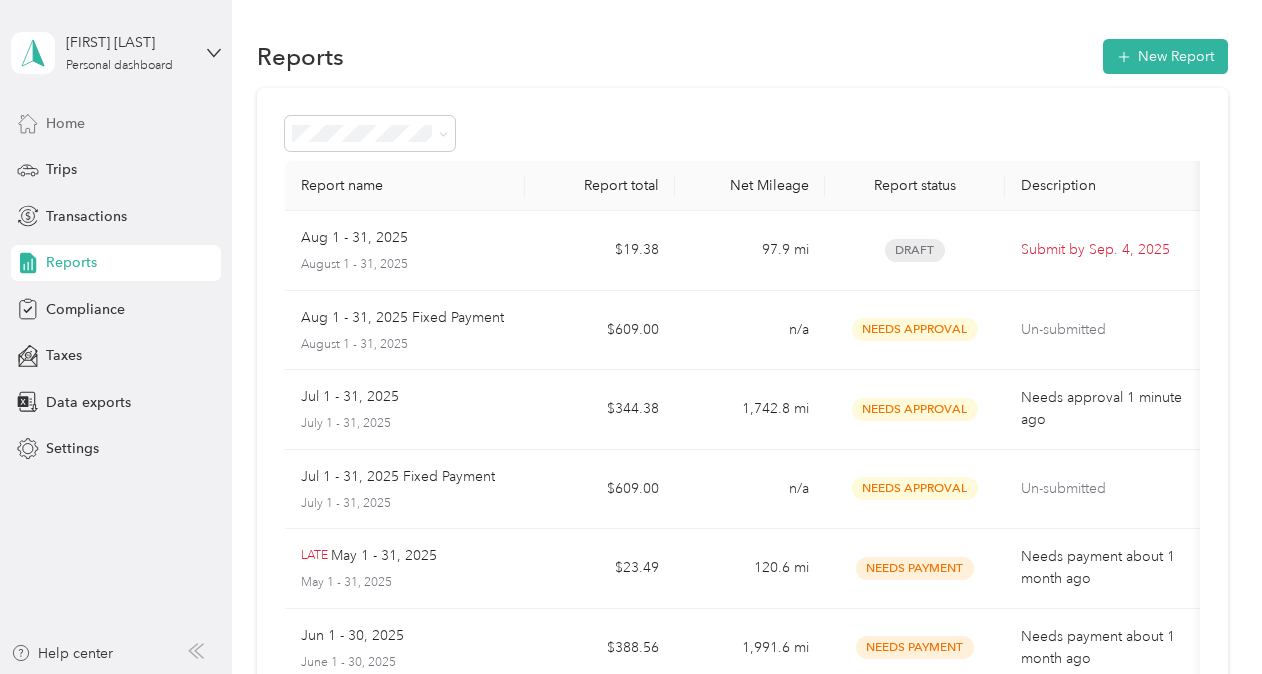 click on "Home" at bounding box center [65, 123] 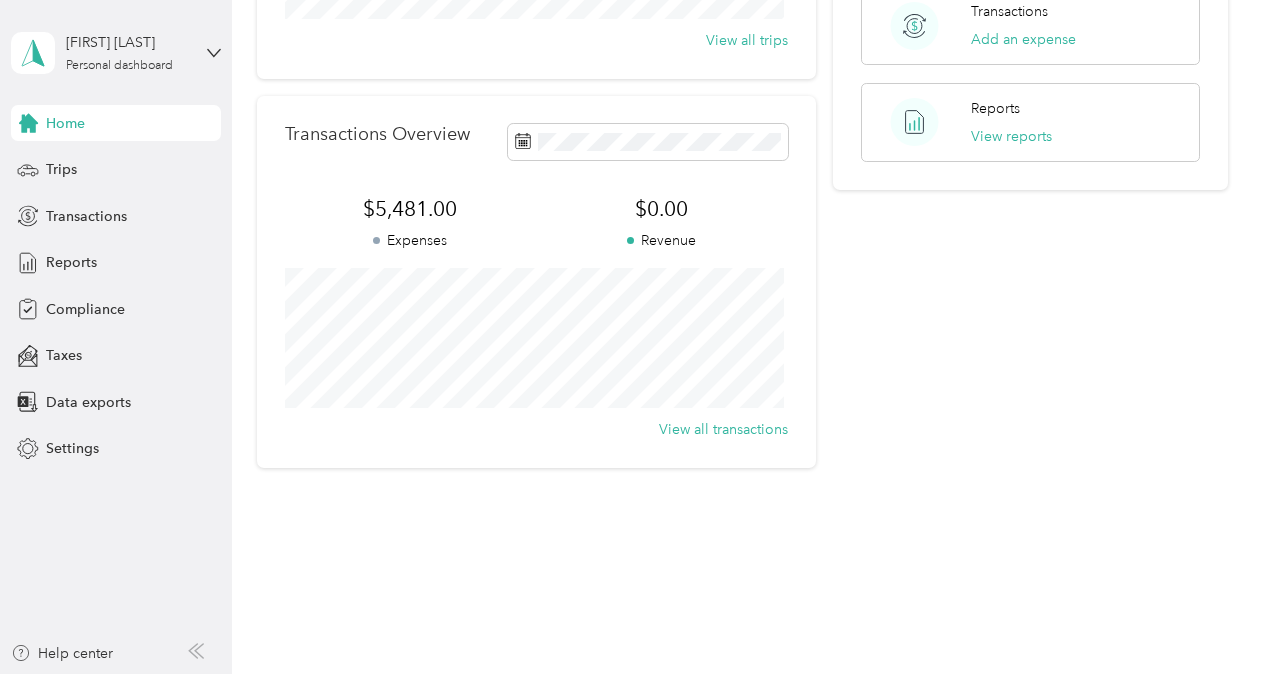 scroll, scrollTop: 0, scrollLeft: 0, axis: both 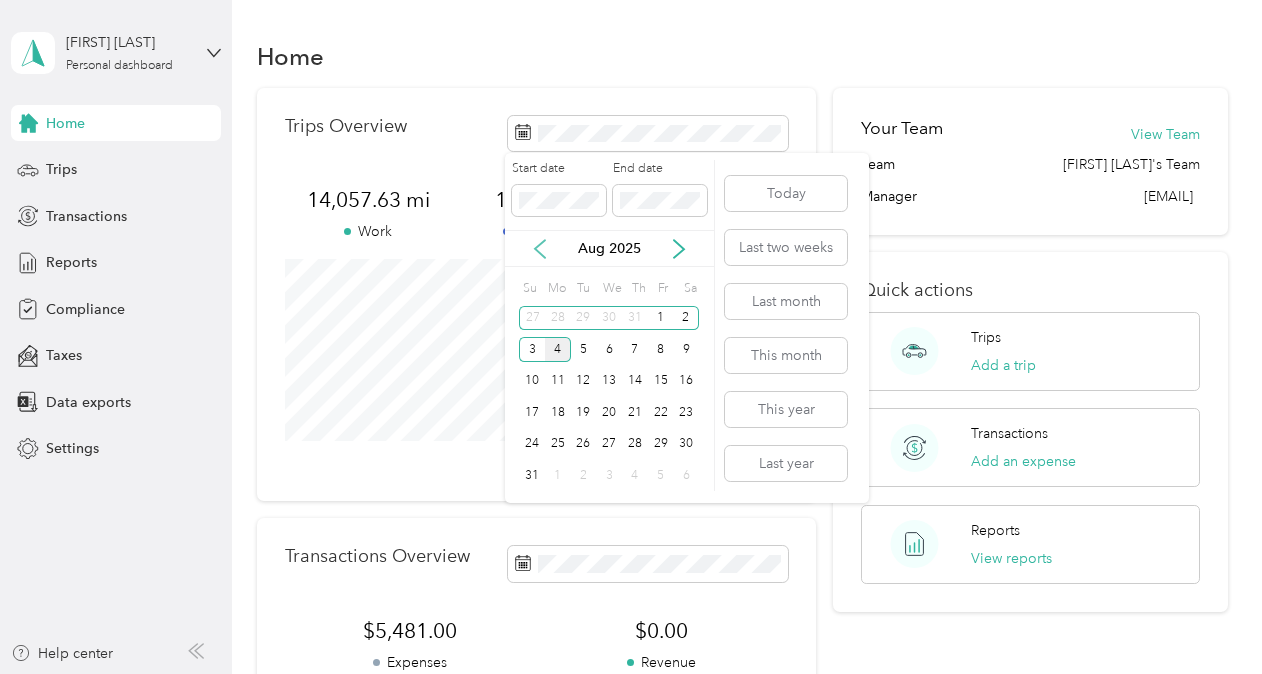 click 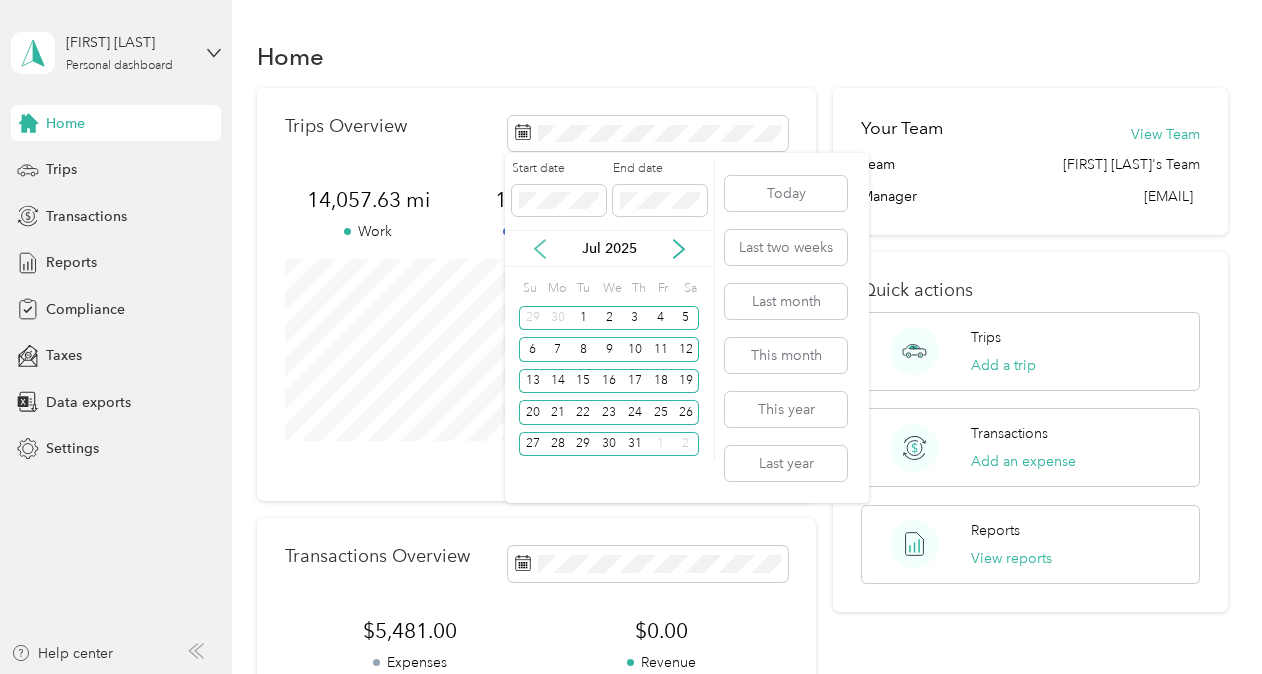 click 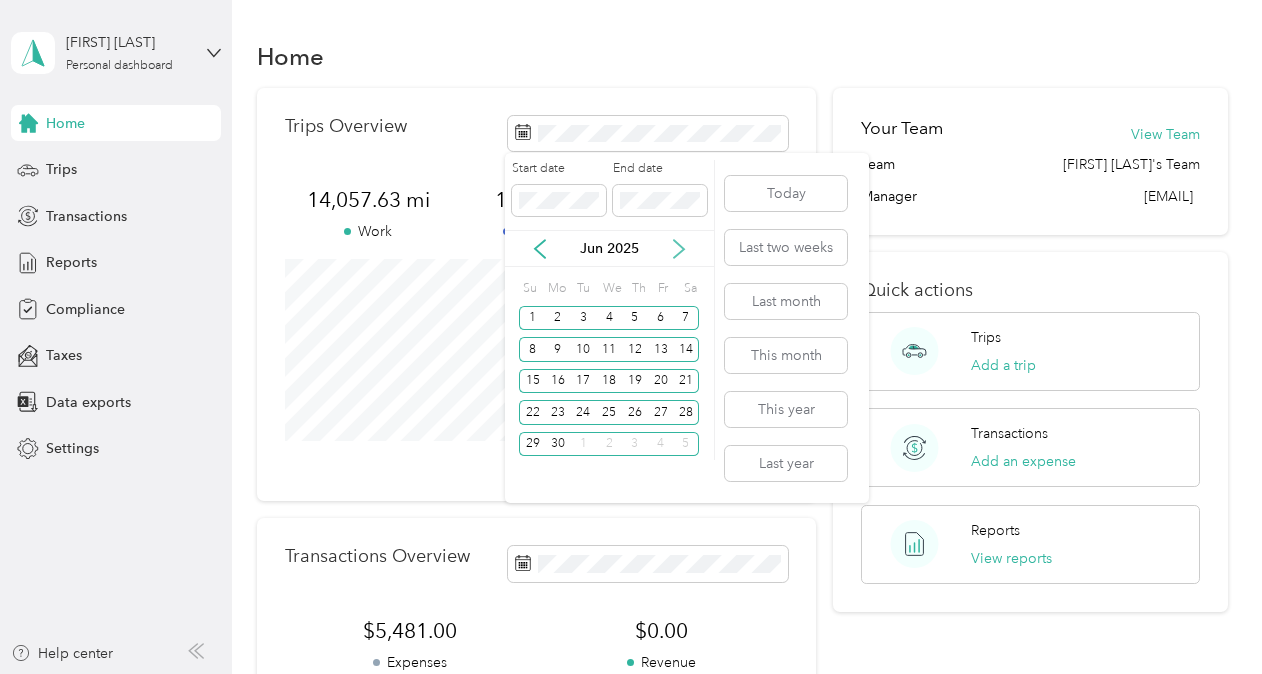 click 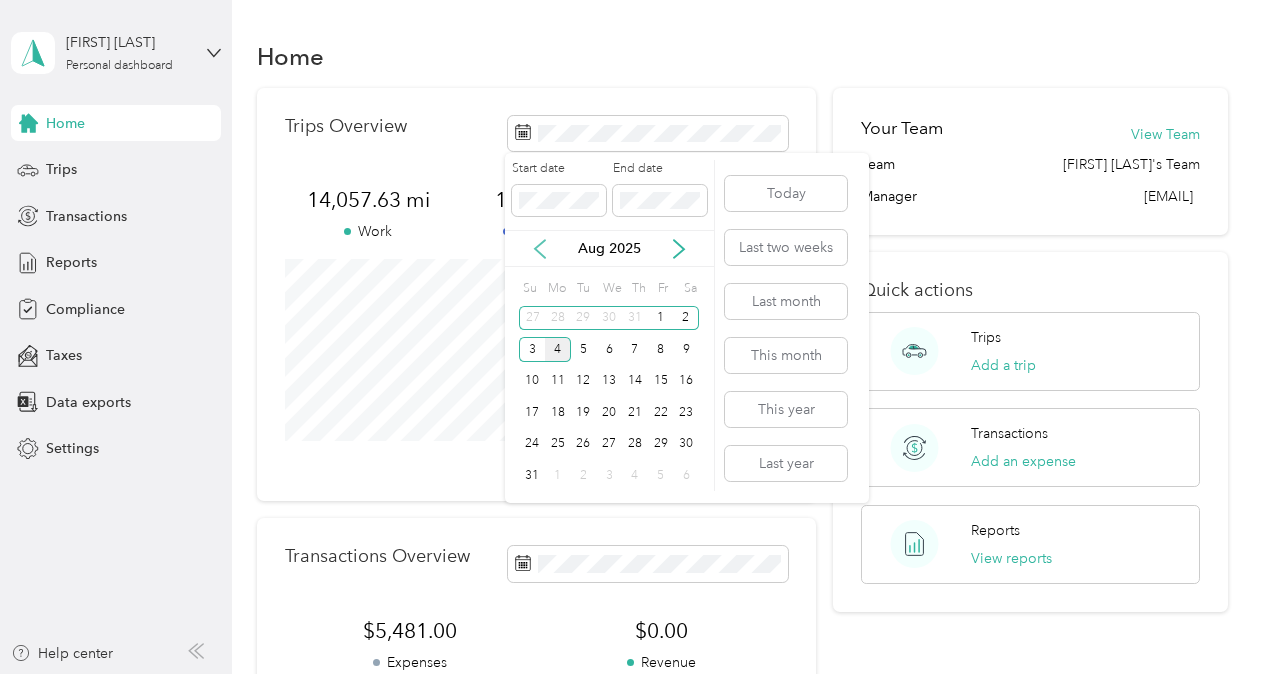 click 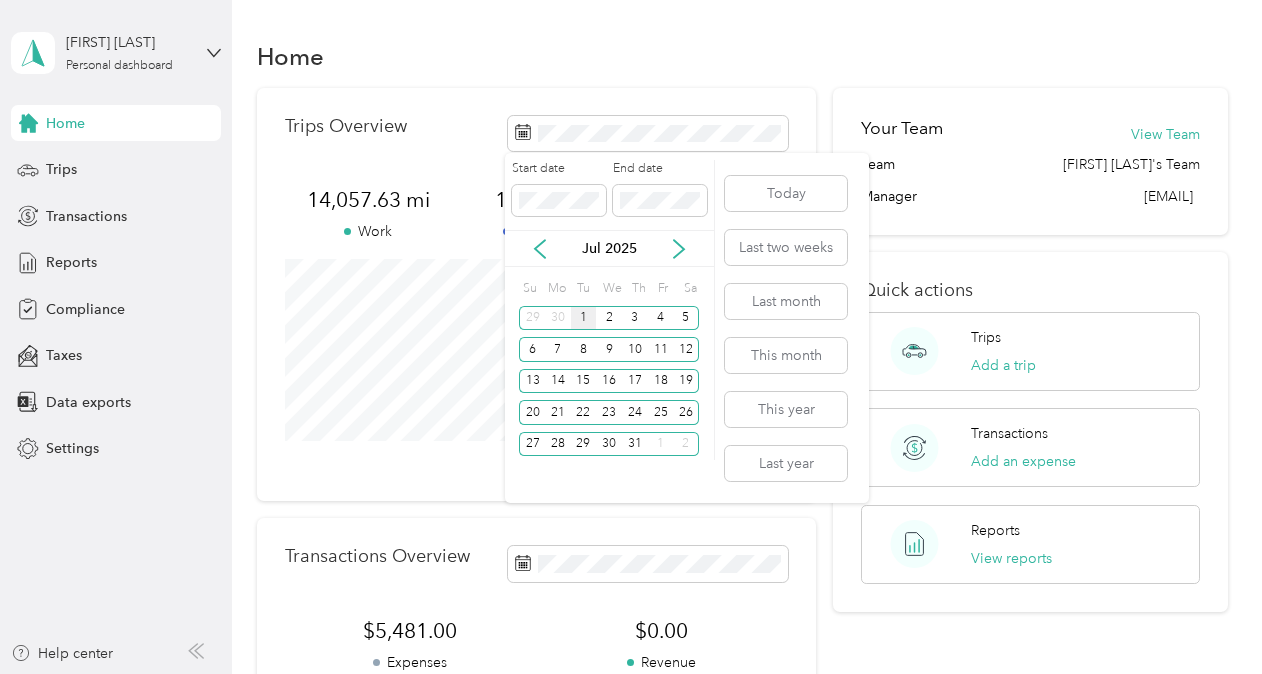 click on "1" at bounding box center (584, 318) 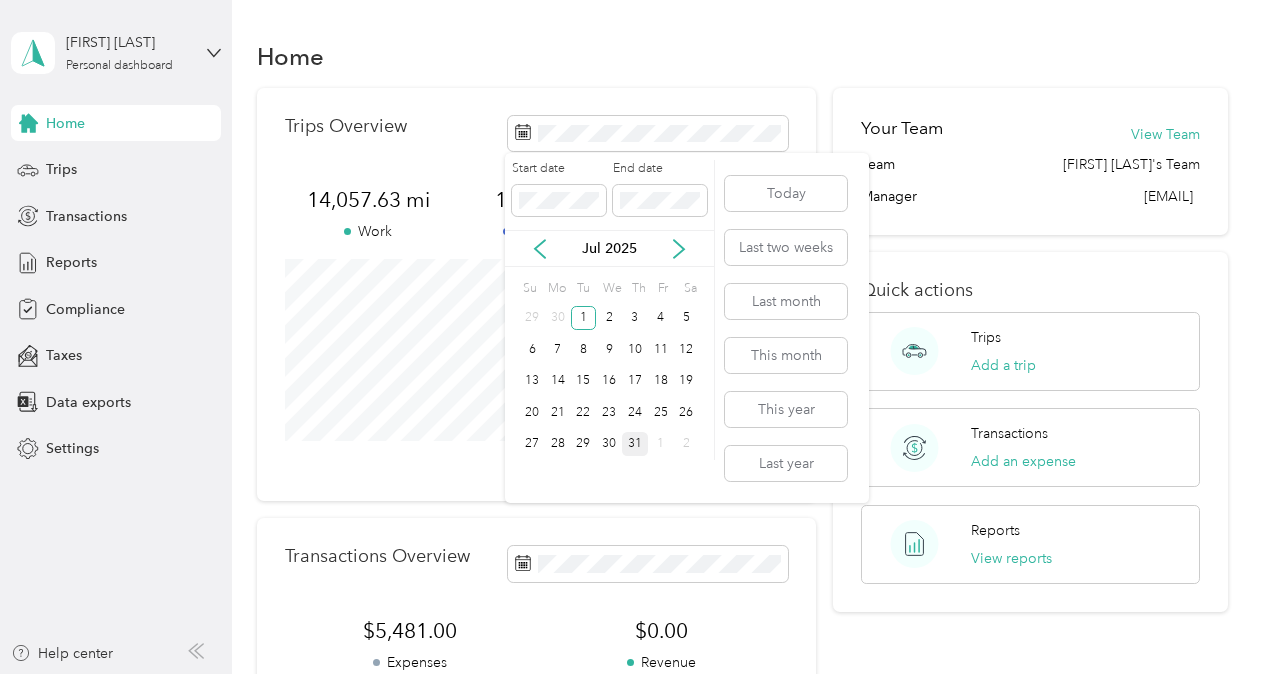 click on "31" at bounding box center [635, 444] 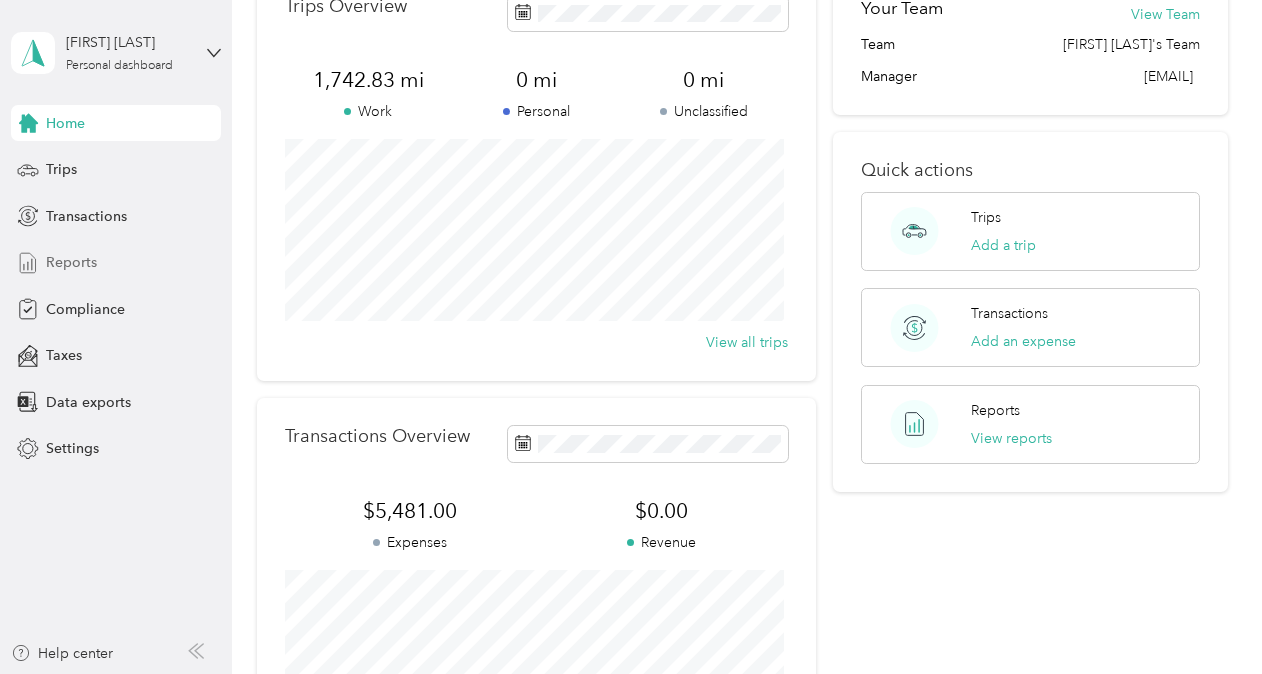 scroll, scrollTop: 0, scrollLeft: 0, axis: both 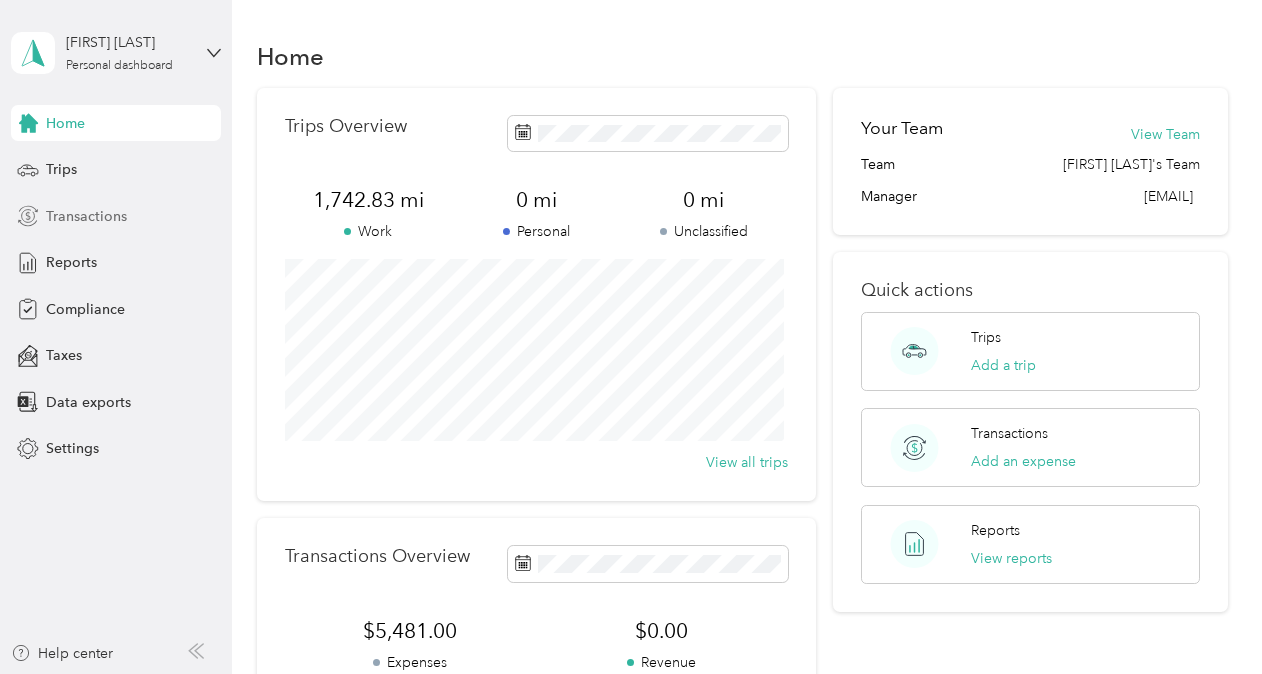 click on "Transactions" at bounding box center [86, 216] 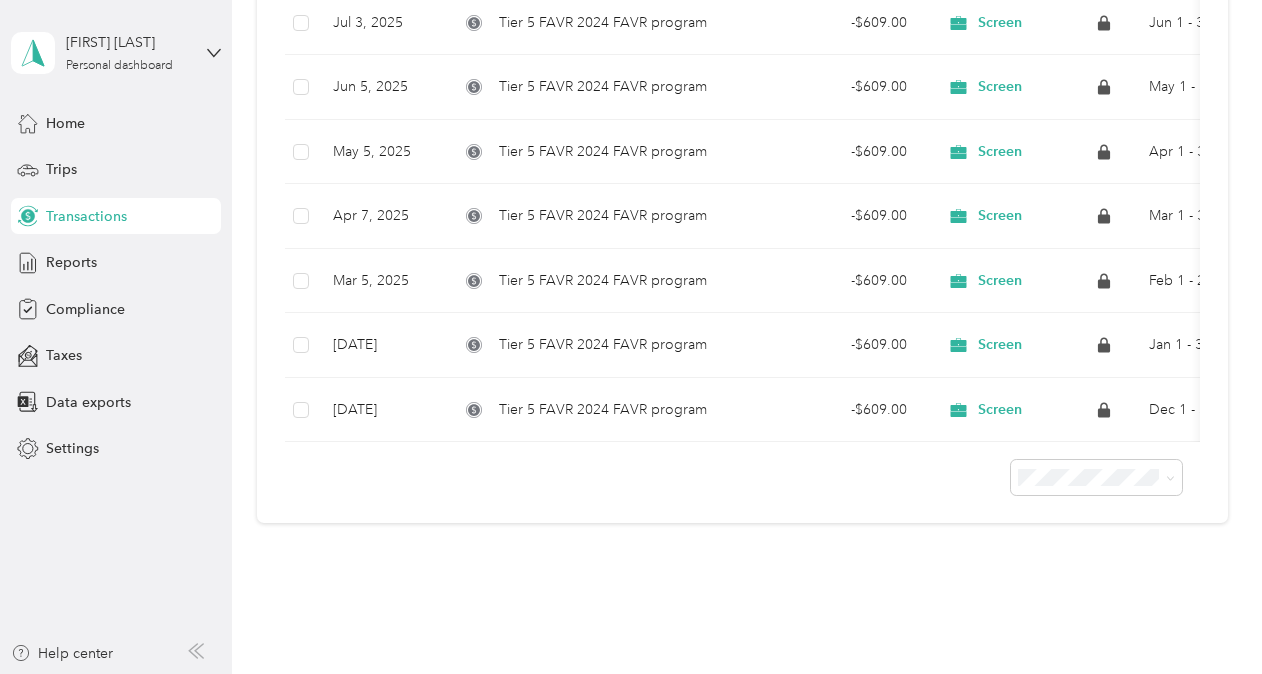 scroll, scrollTop: 558, scrollLeft: 0, axis: vertical 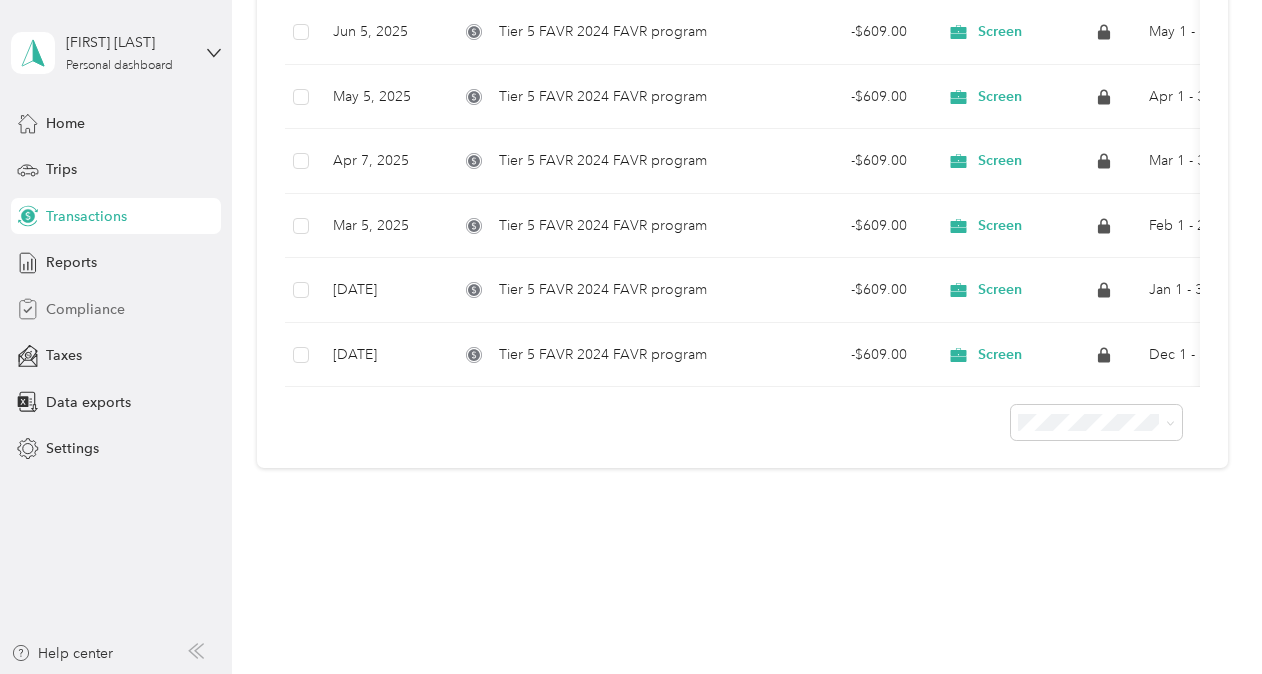 click on "Compliance" at bounding box center (85, 309) 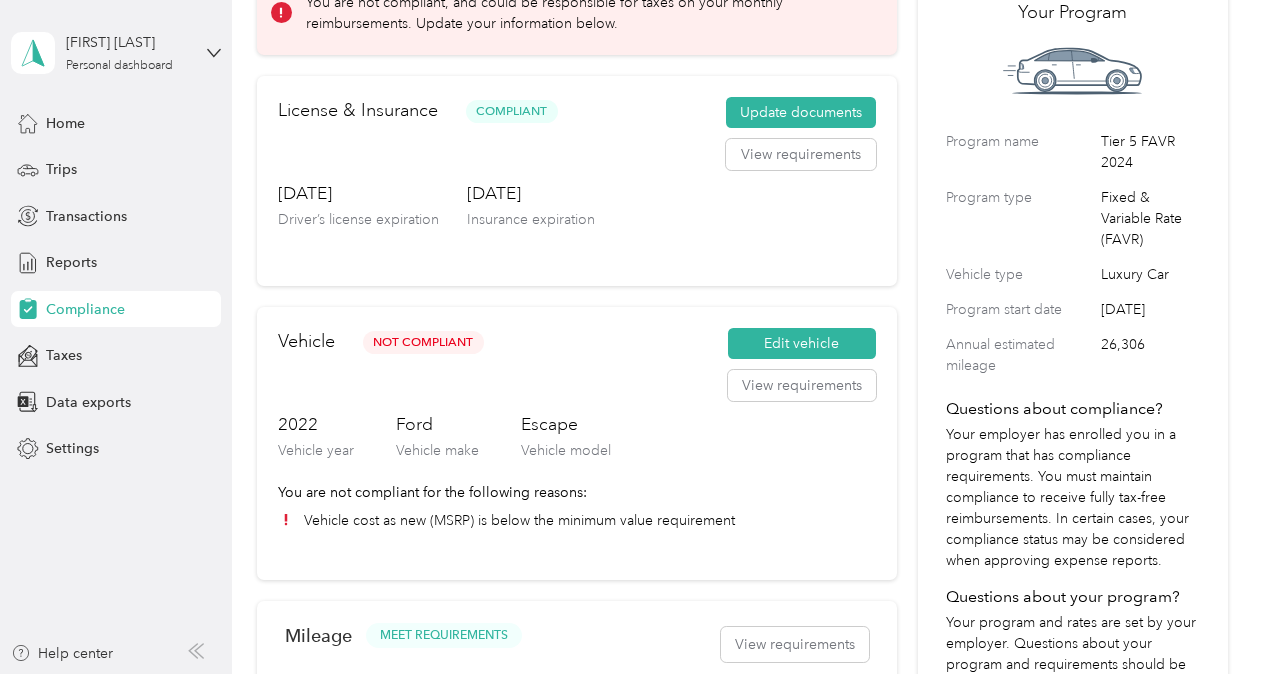 scroll, scrollTop: 100, scrollLeft: 0, axis: vertical 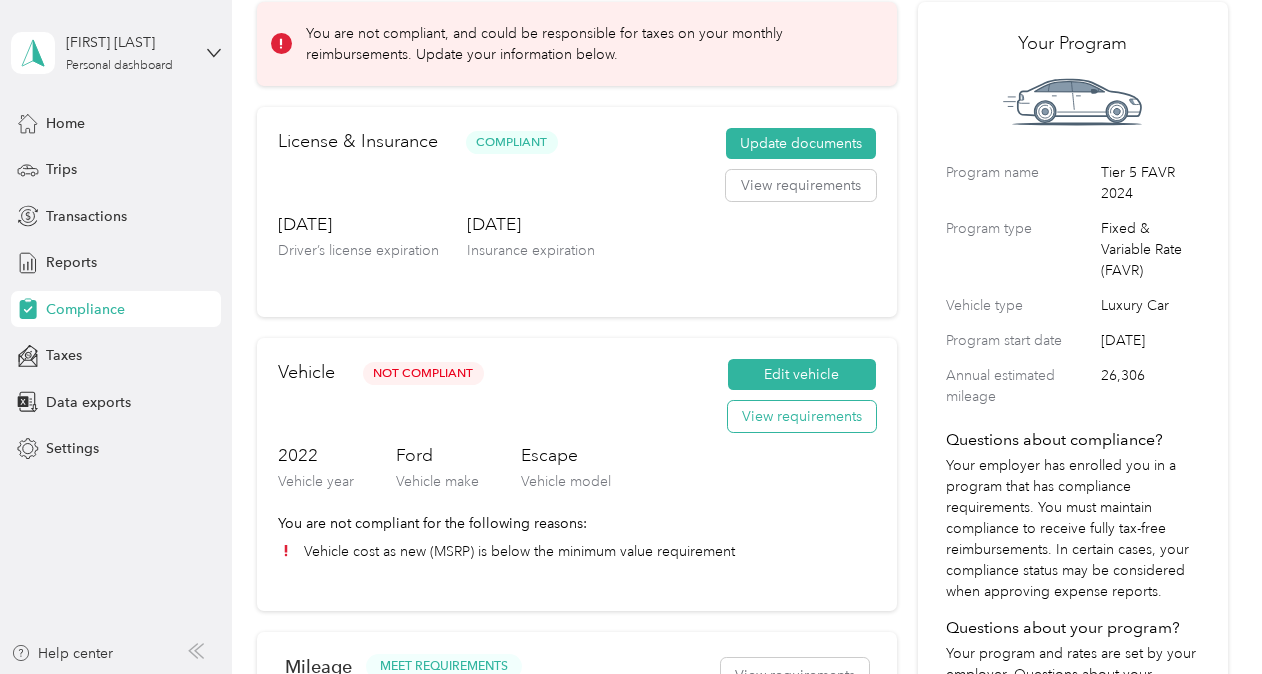 click on "View requirements" at bounding box center (802, 417) 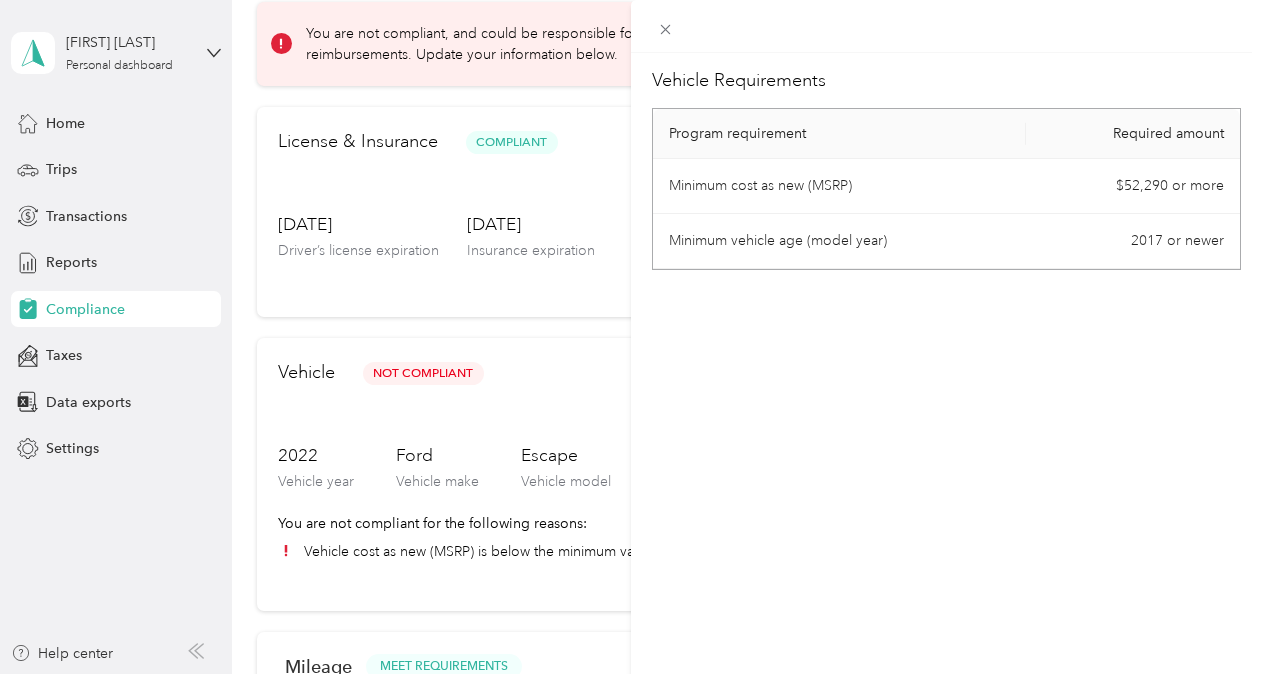 click on "Vehicle Requirements Program requirement Required amount     Minimum cost as new (MSRP) [PRICE] or more Minimum vehicle age (model year) [YEAR] or newer" at bounding box center [631, 337] 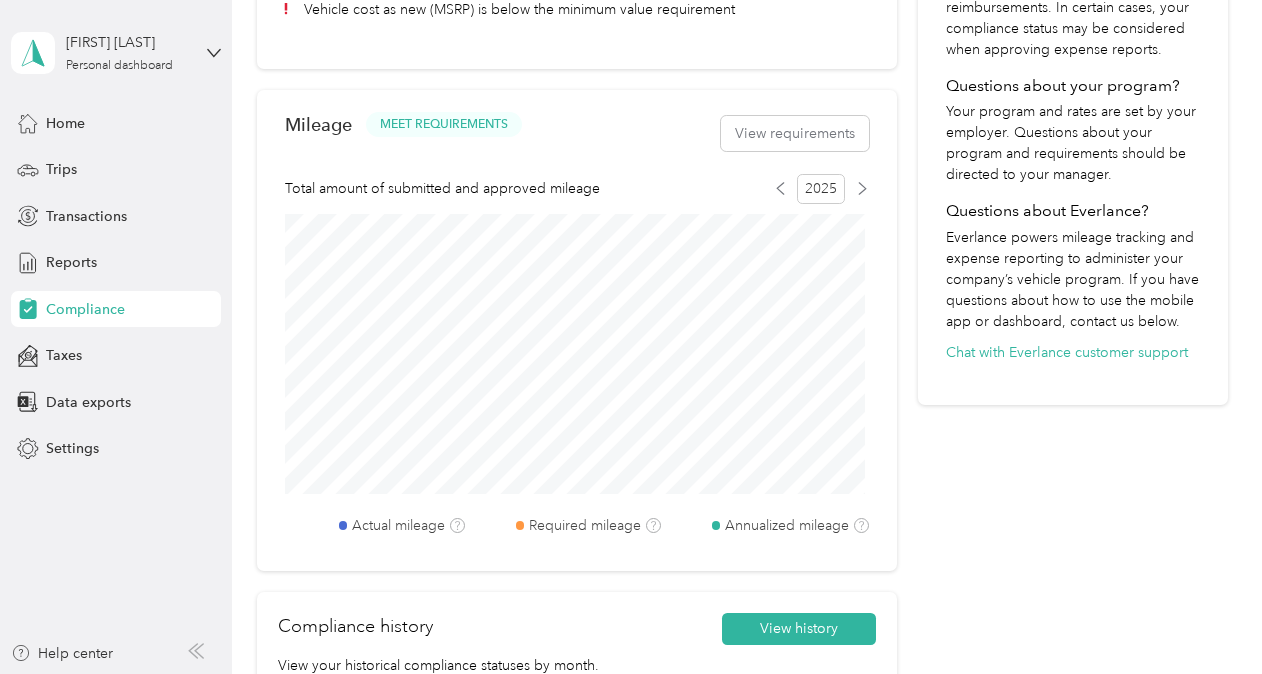 scroll, scrollTop: 898, scrollLeft: 0, axis: vertical 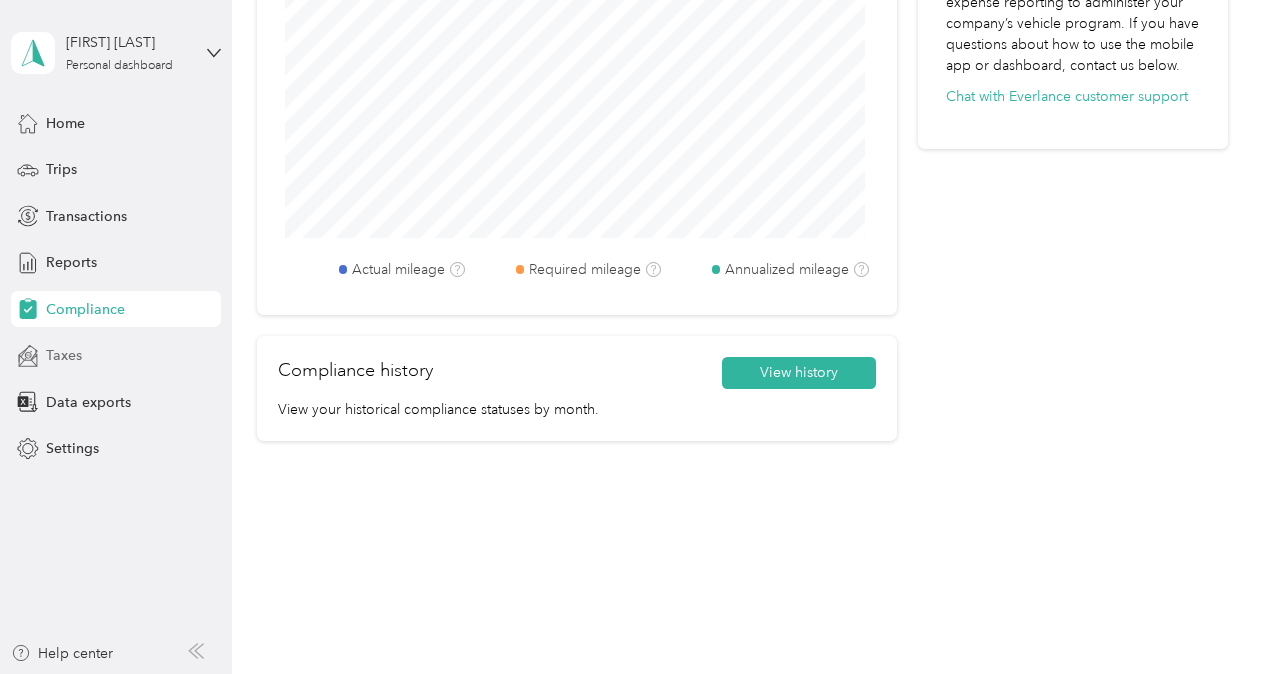 click on "Taxes" at bounding box center [64, 355] 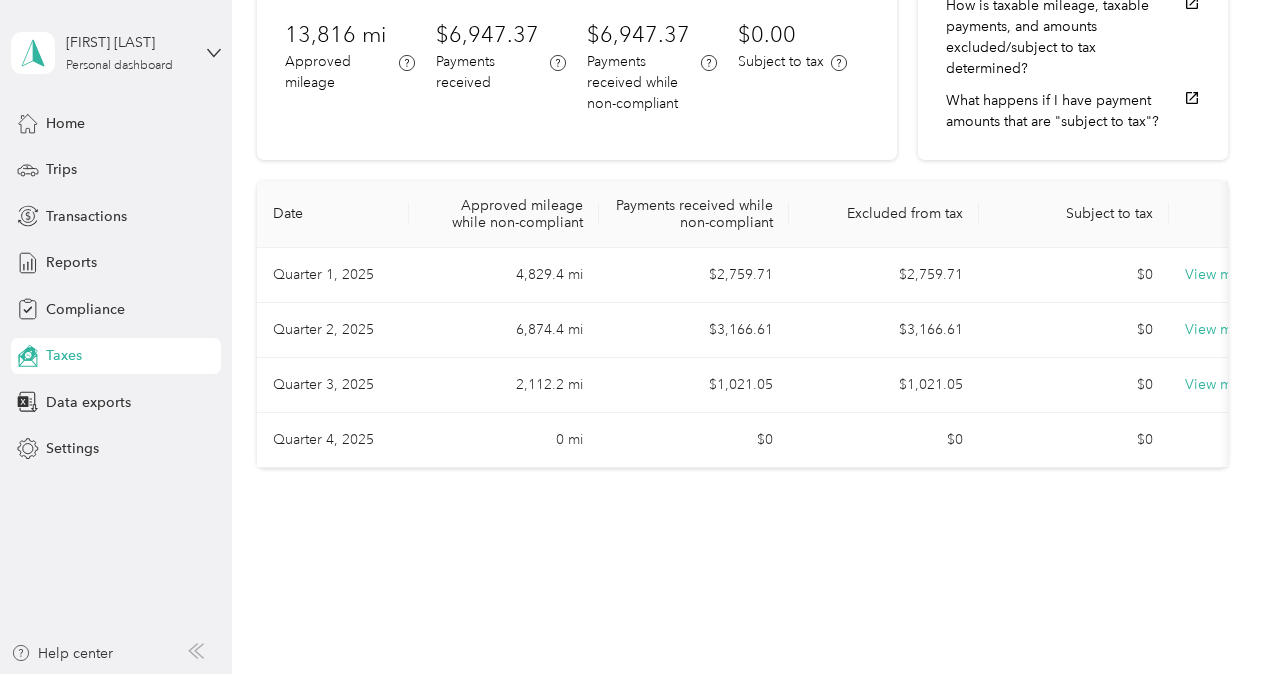 scroll, scrollTop: 227, scrollLeft: 0, axis: vertical 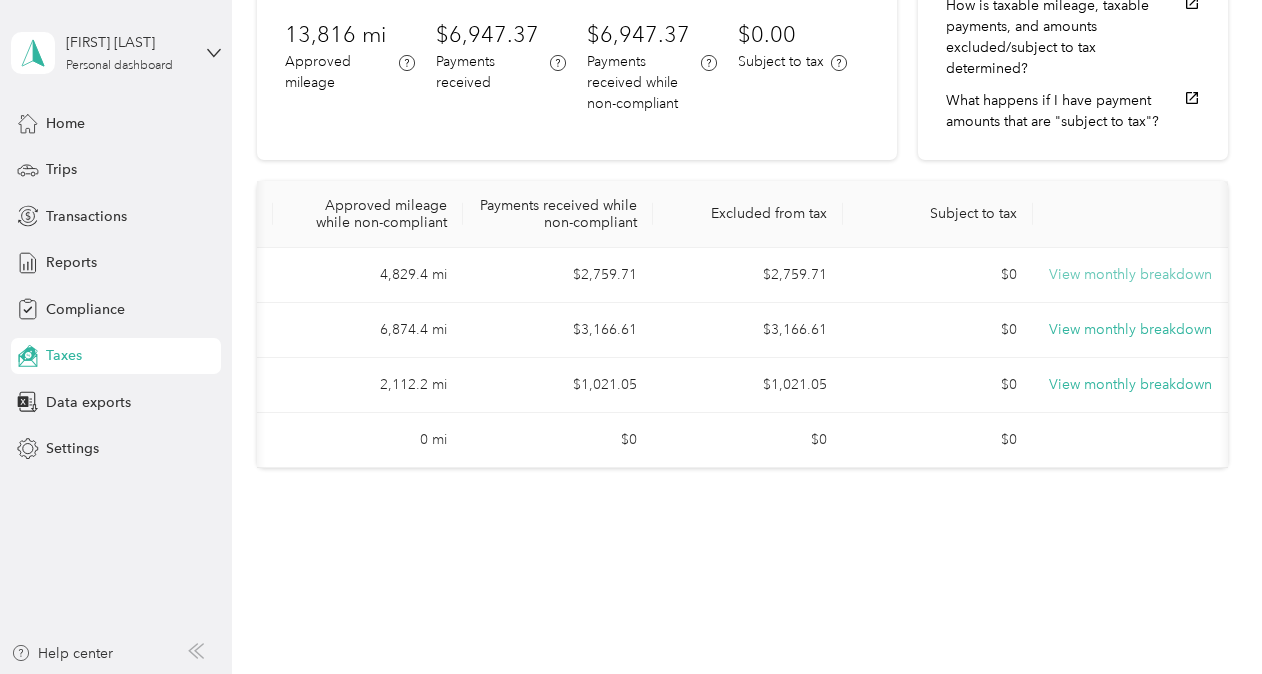 click on "View monthly breakdown" at bounding box center [1130, 275] 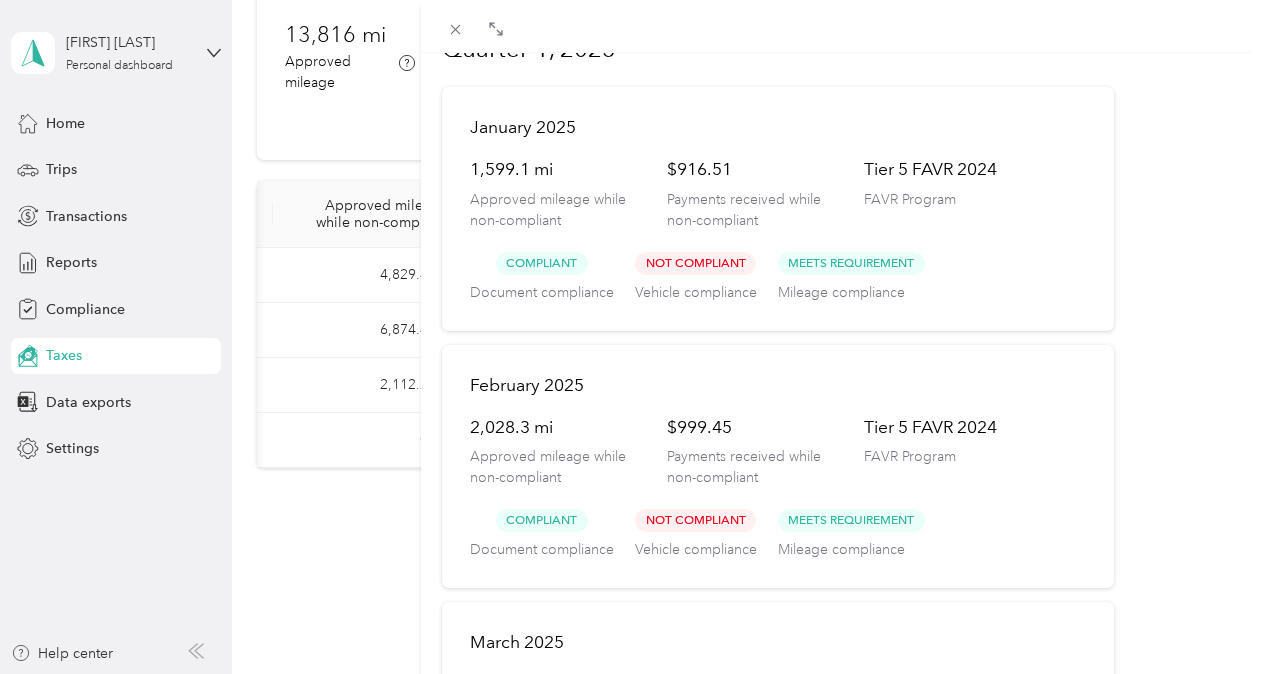 scroll, scrollTop: 0, scrollLeft: 0, axis: both 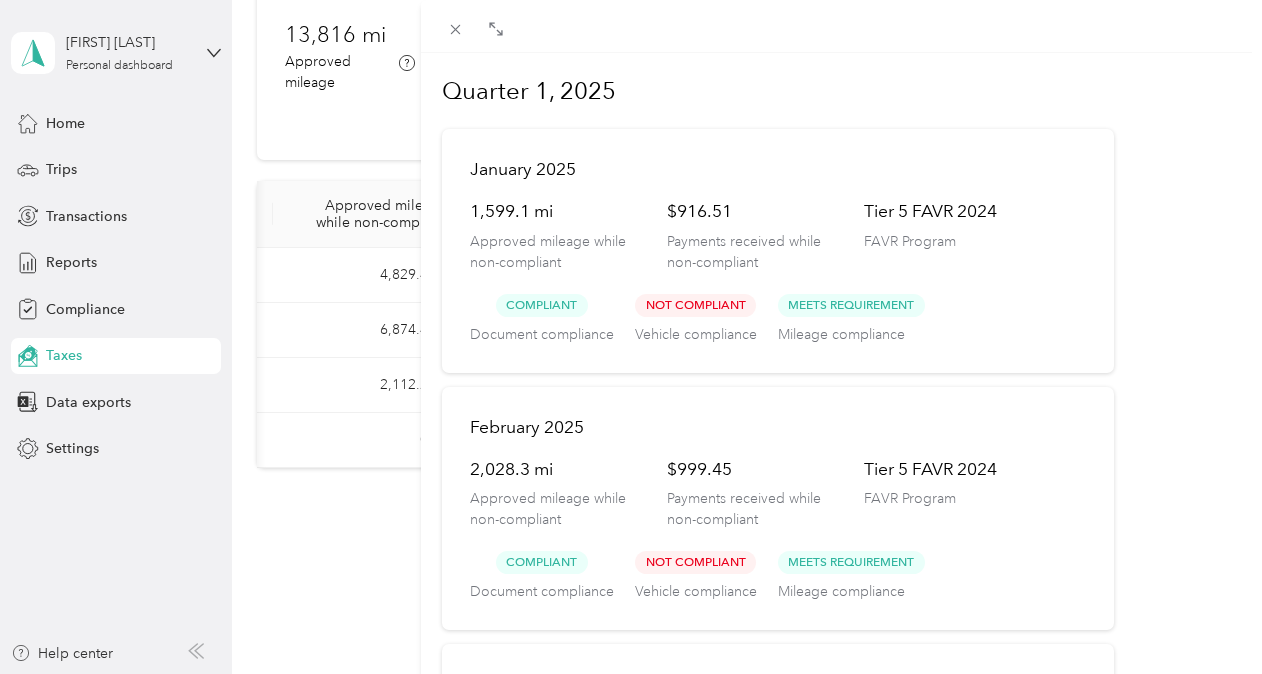 click on "Quarter 1, [YEAR] [DATE] [MILEAGE] Approved mileage while non-compliant [PRICE] Payments received while non-compliant Tier 5 FAVR [YEAR] FAVR Program Compliant Document compliance Not Compliant Vehicle compliance Meets Requirement Mileage compliance [DATE] [MILEAGE] Approved mileage while non-compliant [PRICE] Payments received while non-compliant Tier 5 FAVR [YEAR] FAVR Program Compliant Document compliance Not Compliant Vehicle compliance Meets Requirement Mileage compliance [DATE] [MILEAGE] Approved mileage while non-compliant [PRICE] Payments received while non-compliant Tier 5 FAVR [YEAR] FAVR Program Compliant Document compliance Not Compliant Vehicle compliance Meets Requirement Mileage compliance" at bounding box center [631, 337] 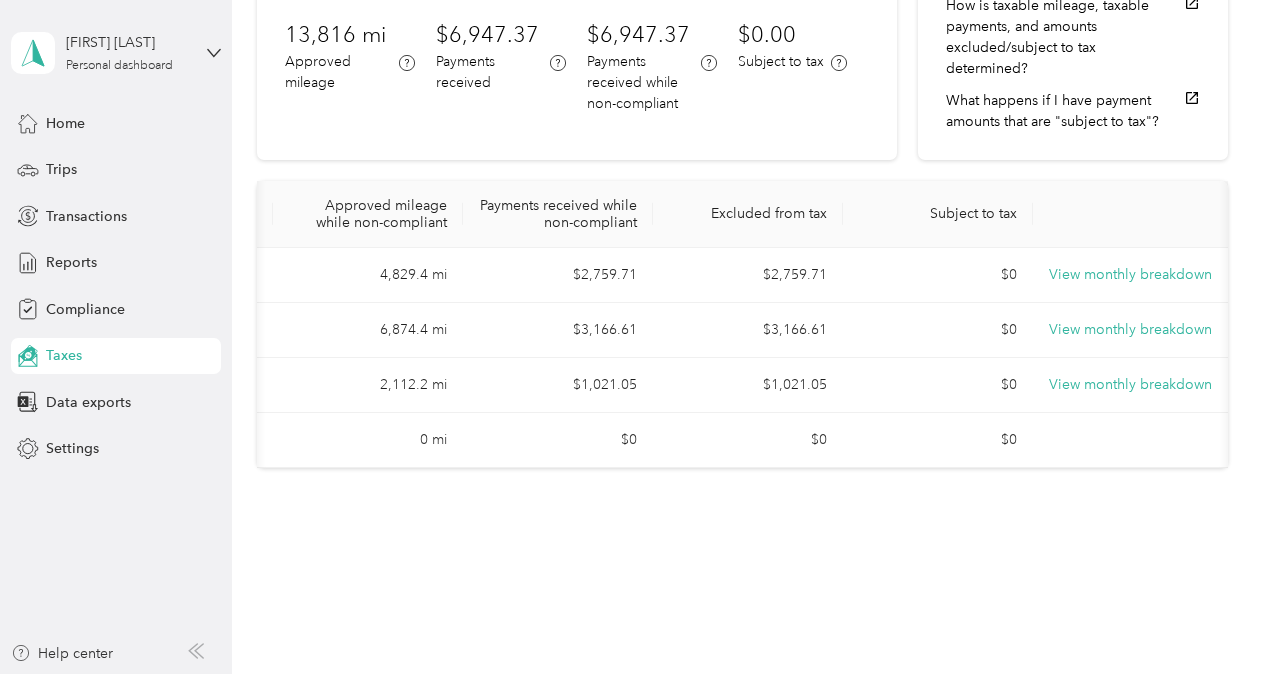 click at bounding box center [631, 337] 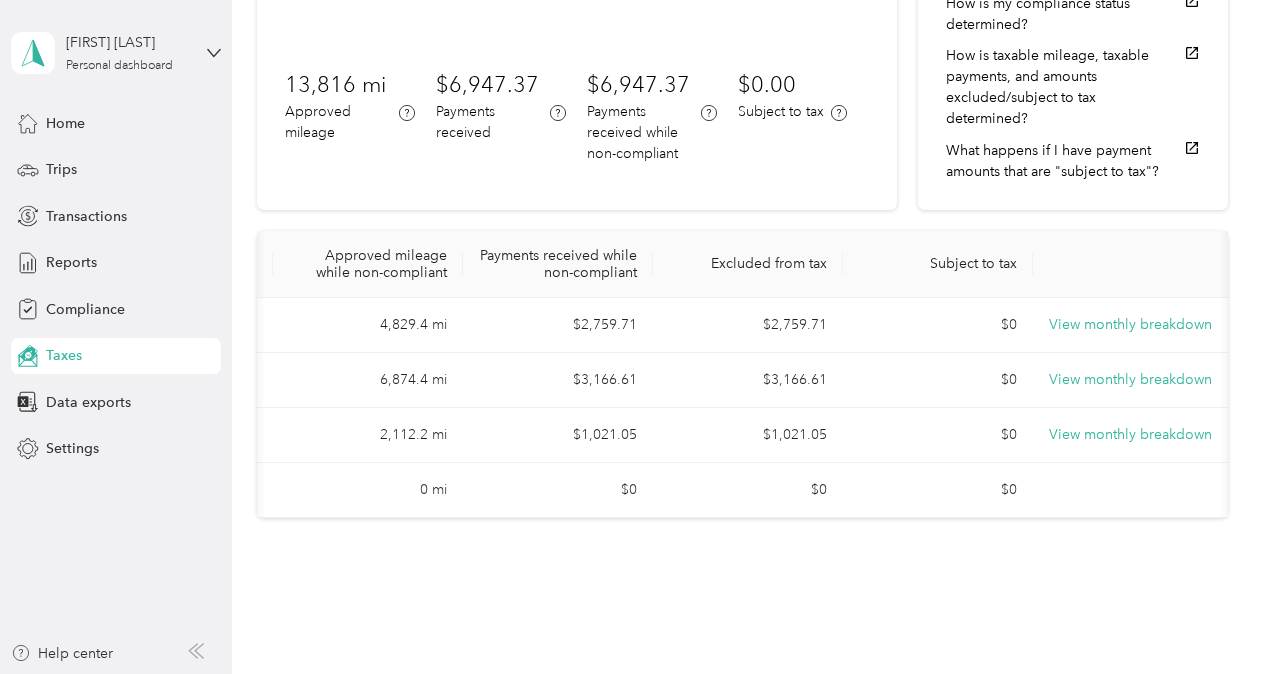 scroll, scrollTop: 227, scrollLeft: 0, axis: vertical 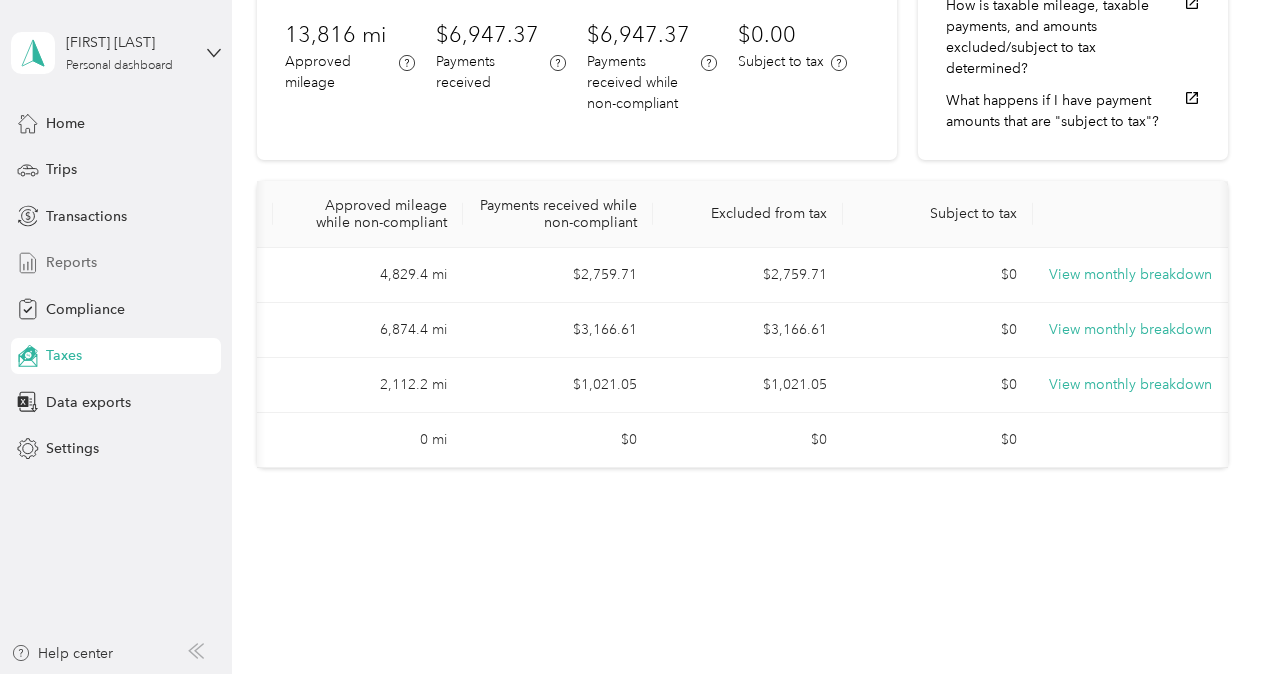 click on "Reports" at bounding box center [71, 262] 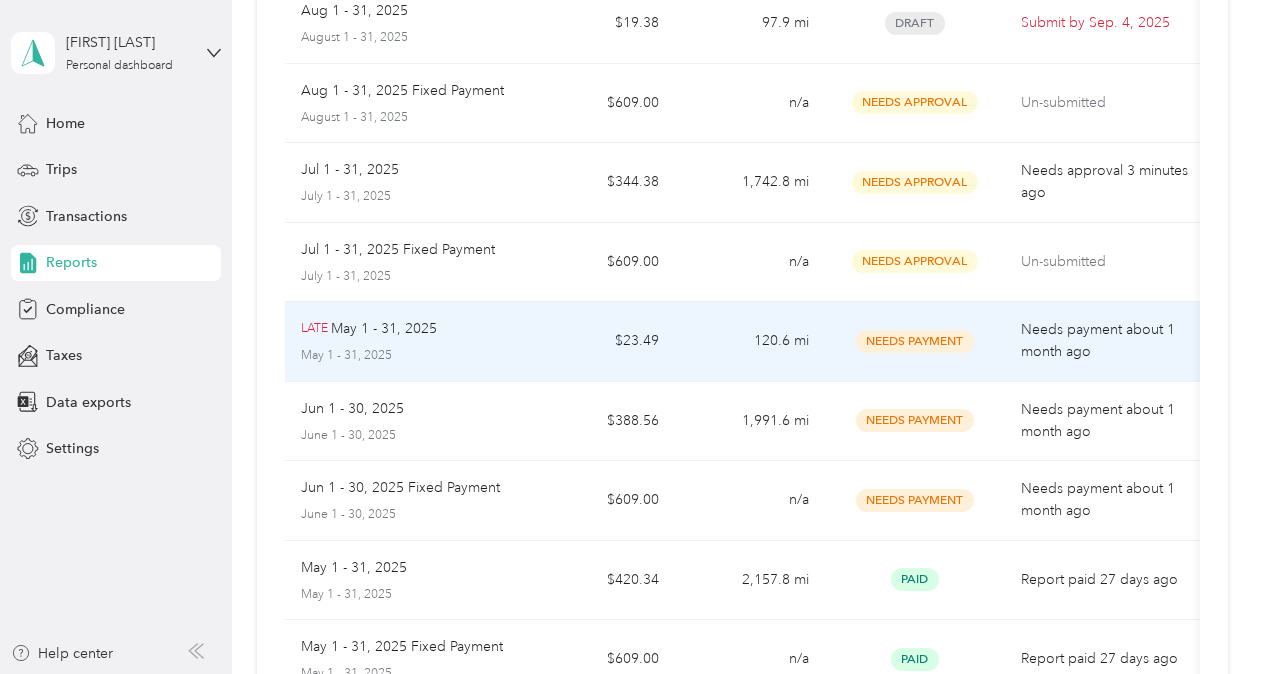 scroll, scrollTop: 0, scrollLeft: 0, axis: both 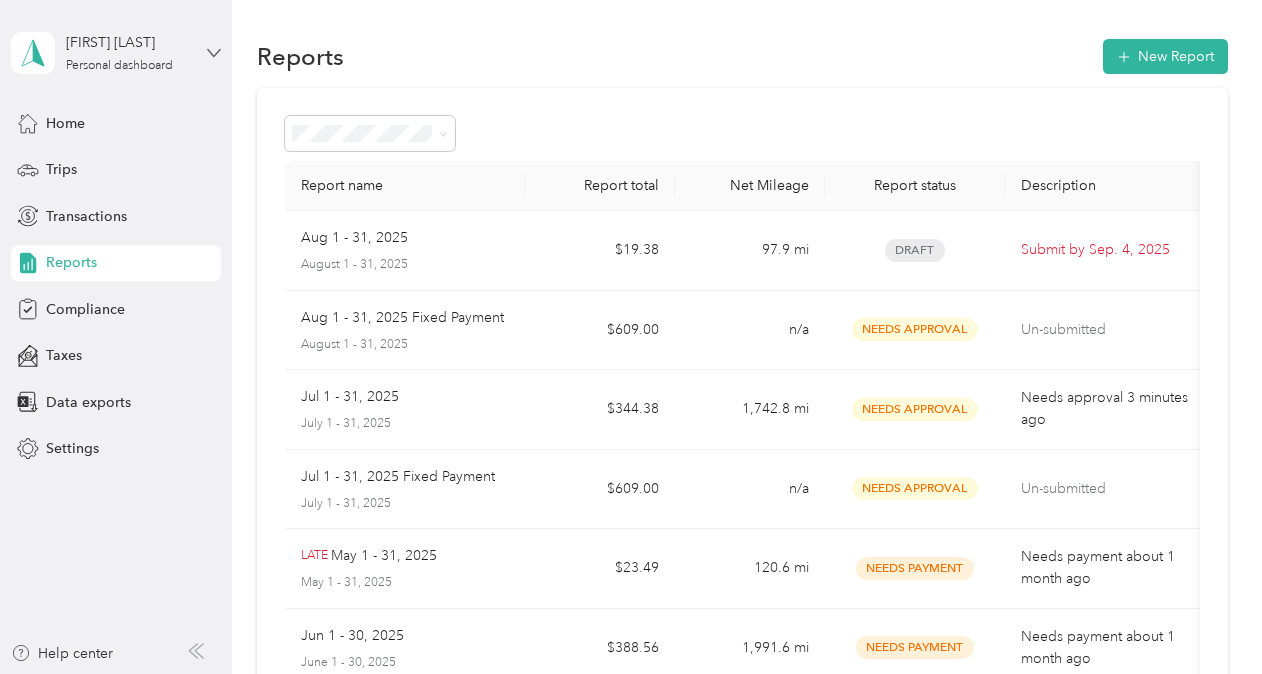 click 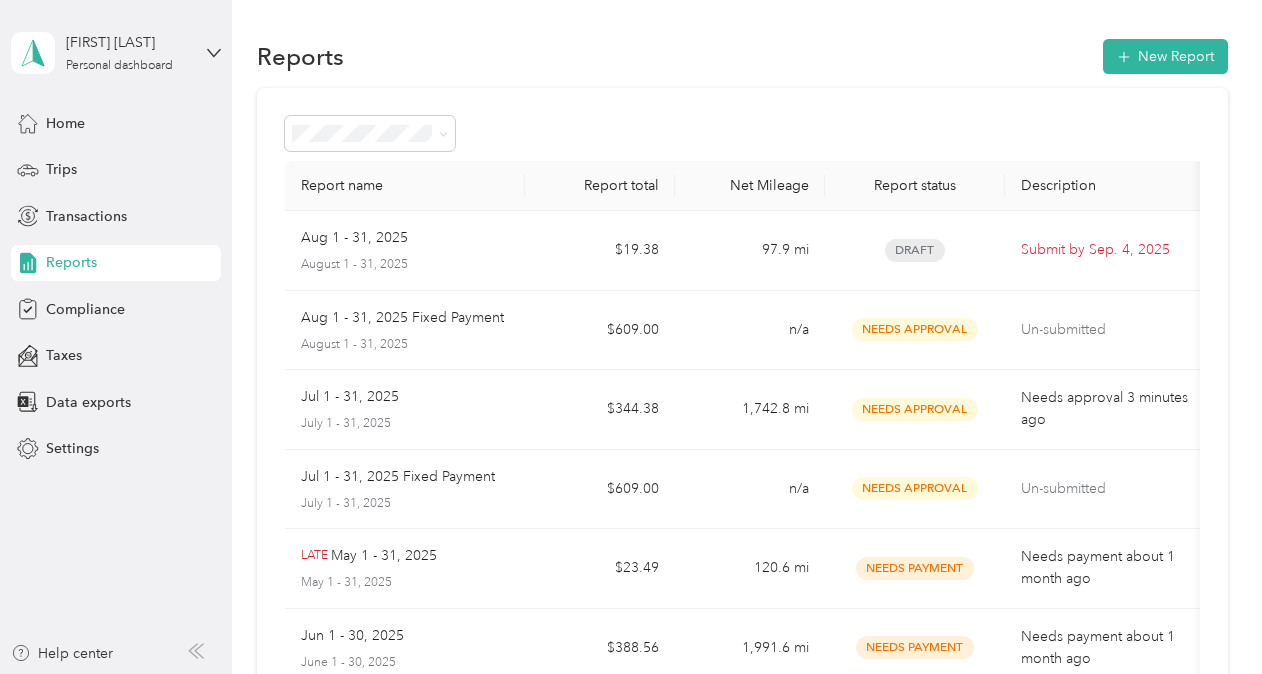 click on "Log out" at bounding box center (67, 164) 